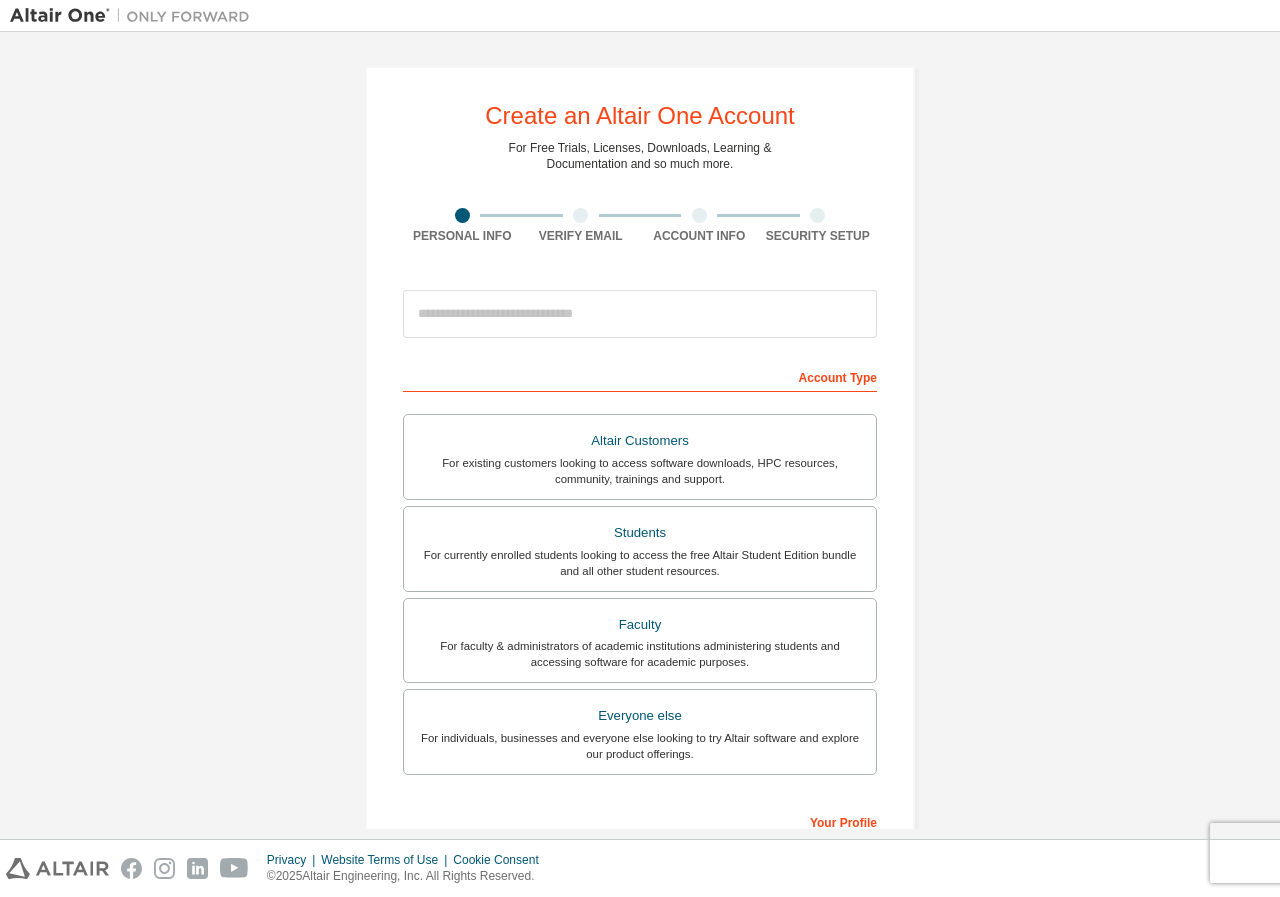 scroll, scrollTop: 0, scrollLeft: 0, axis: both 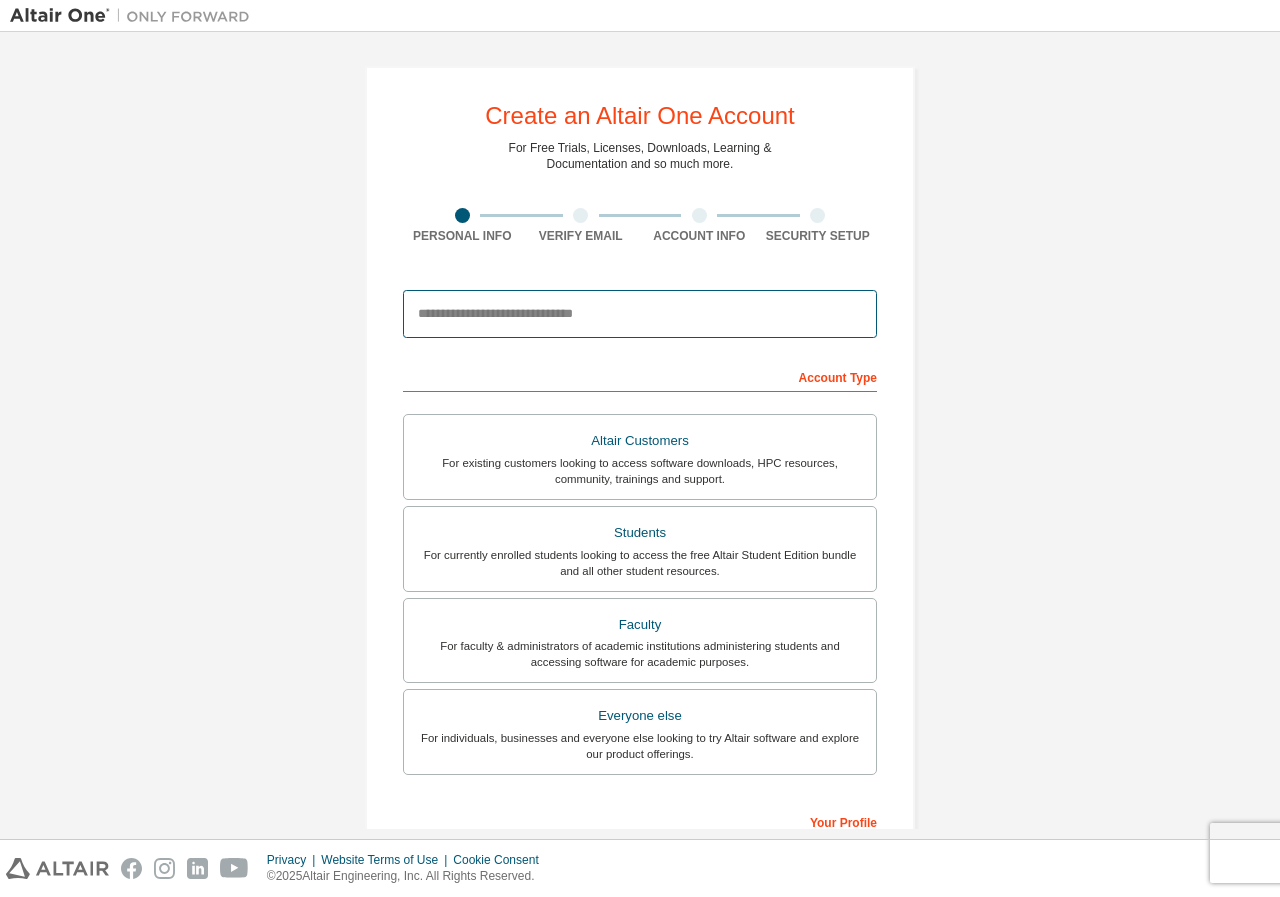 click at bounding box center [640, 314] 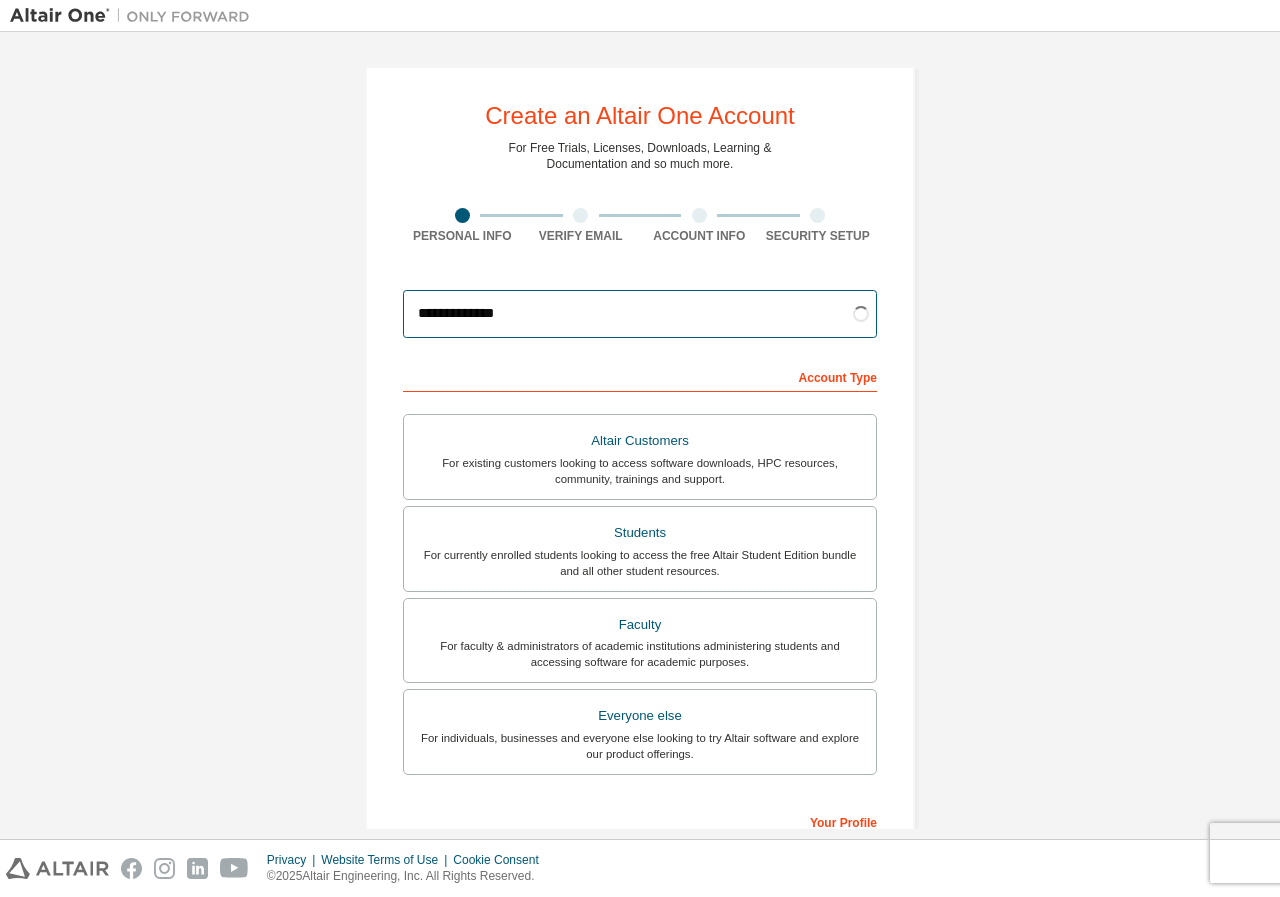 click on "**********" at bounding box center [640, 314] 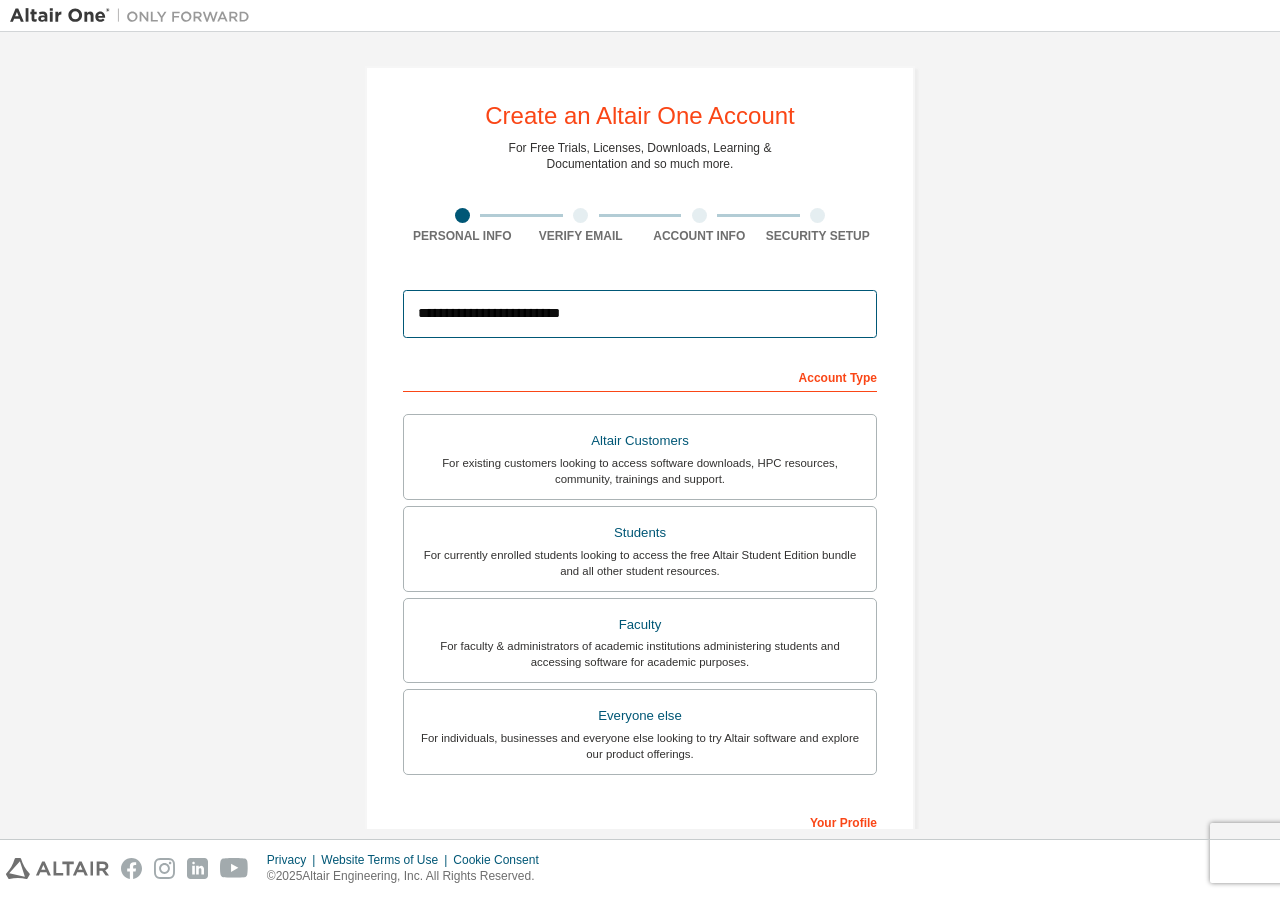 type on "**********" 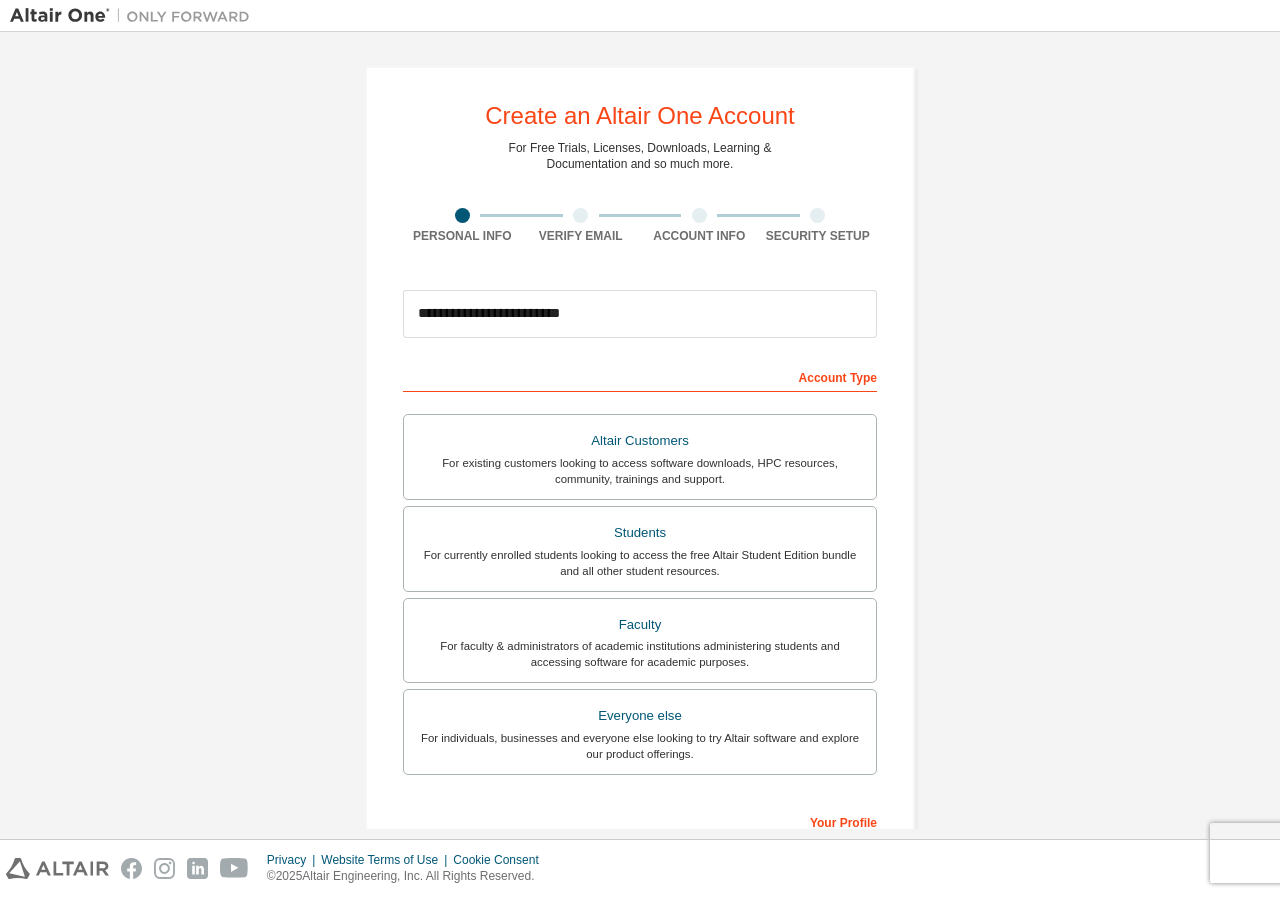 click on "Account Type" at bounding box center (640, 376) 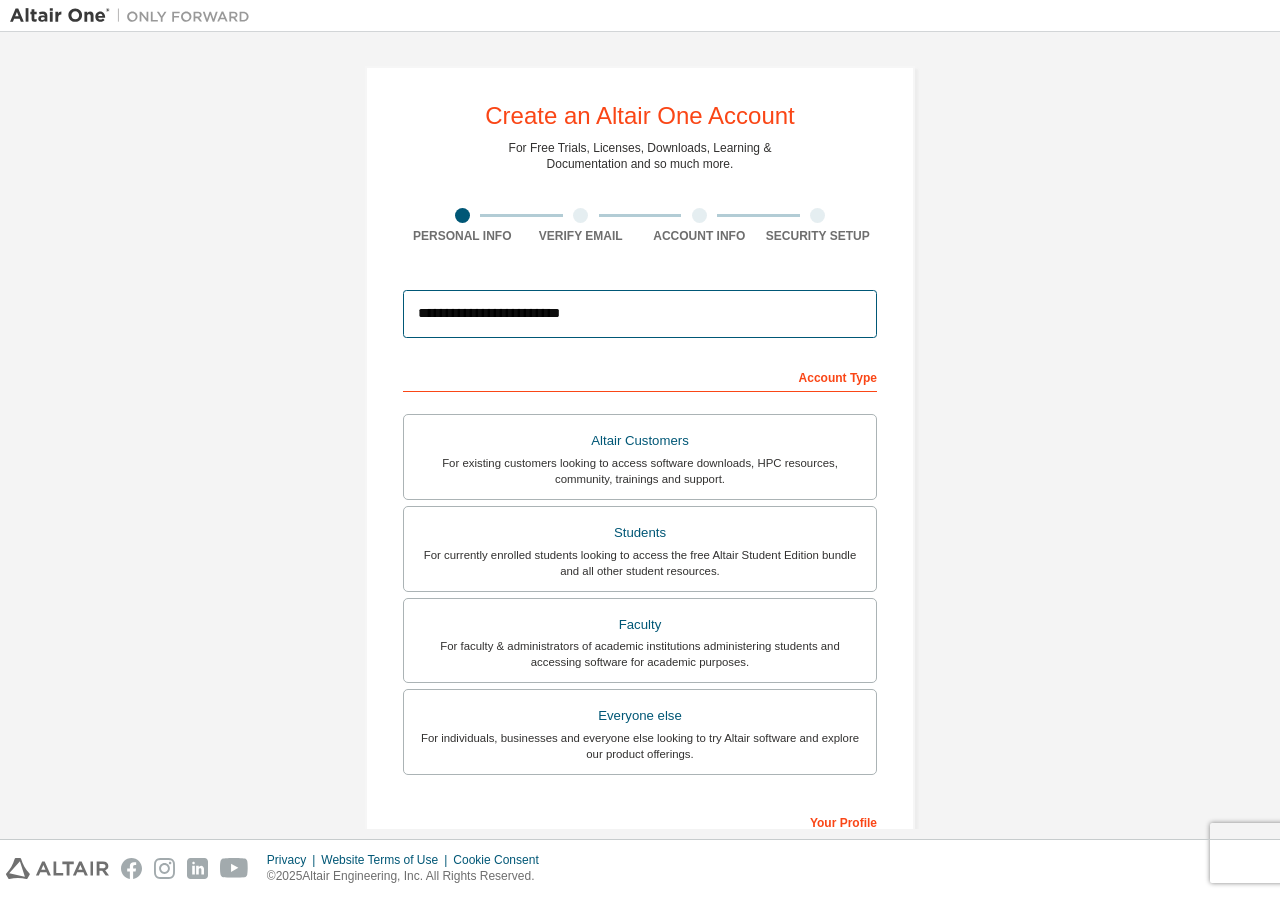 click on "**********" at bounding box center [640, 314] 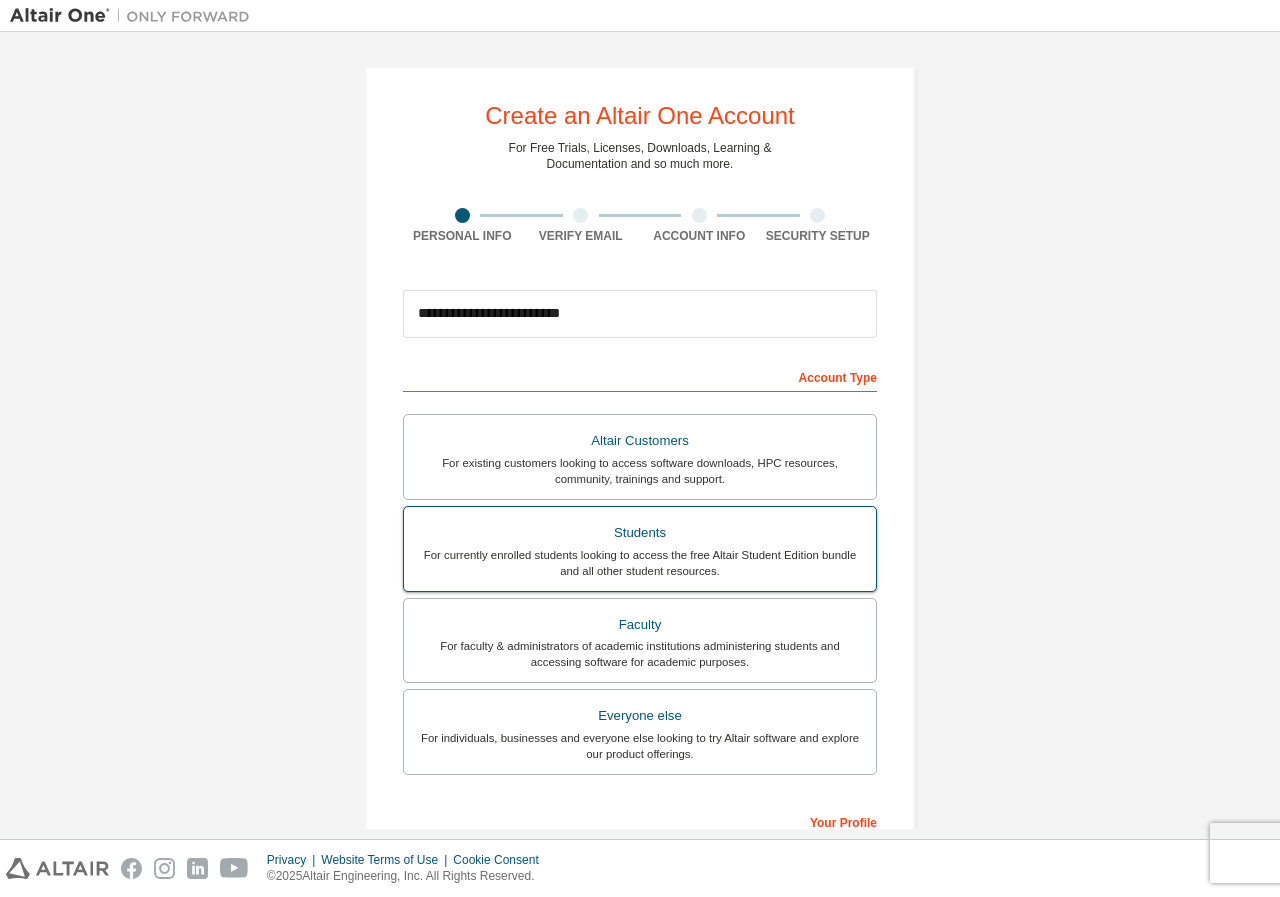 click on "For currently enrolled students looking to access the free Altair Student Edition bundle and all other student resources." at bounding box center [640, 563] 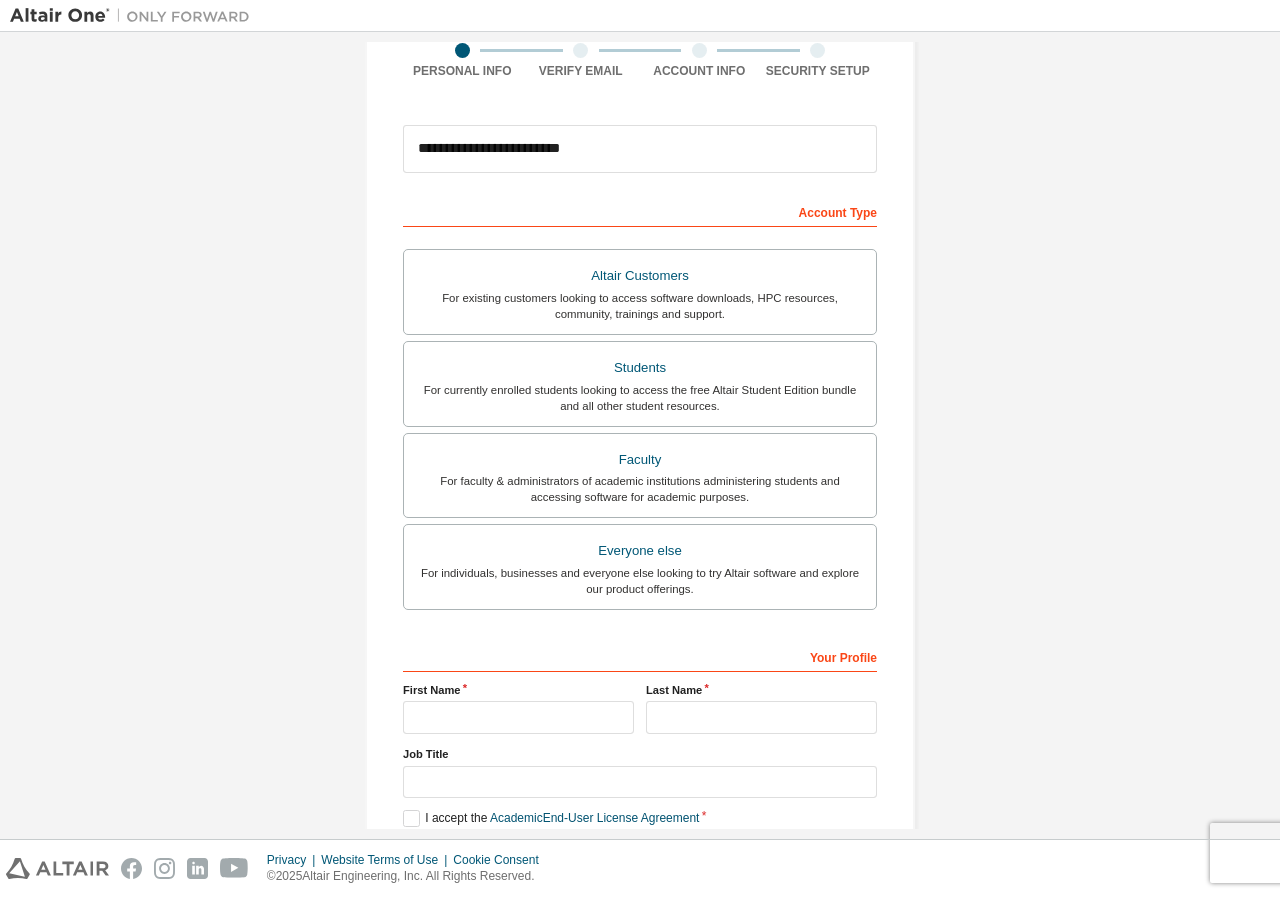 scroll, scrollTop: 200, scrollLeft: 0, axis: vertical 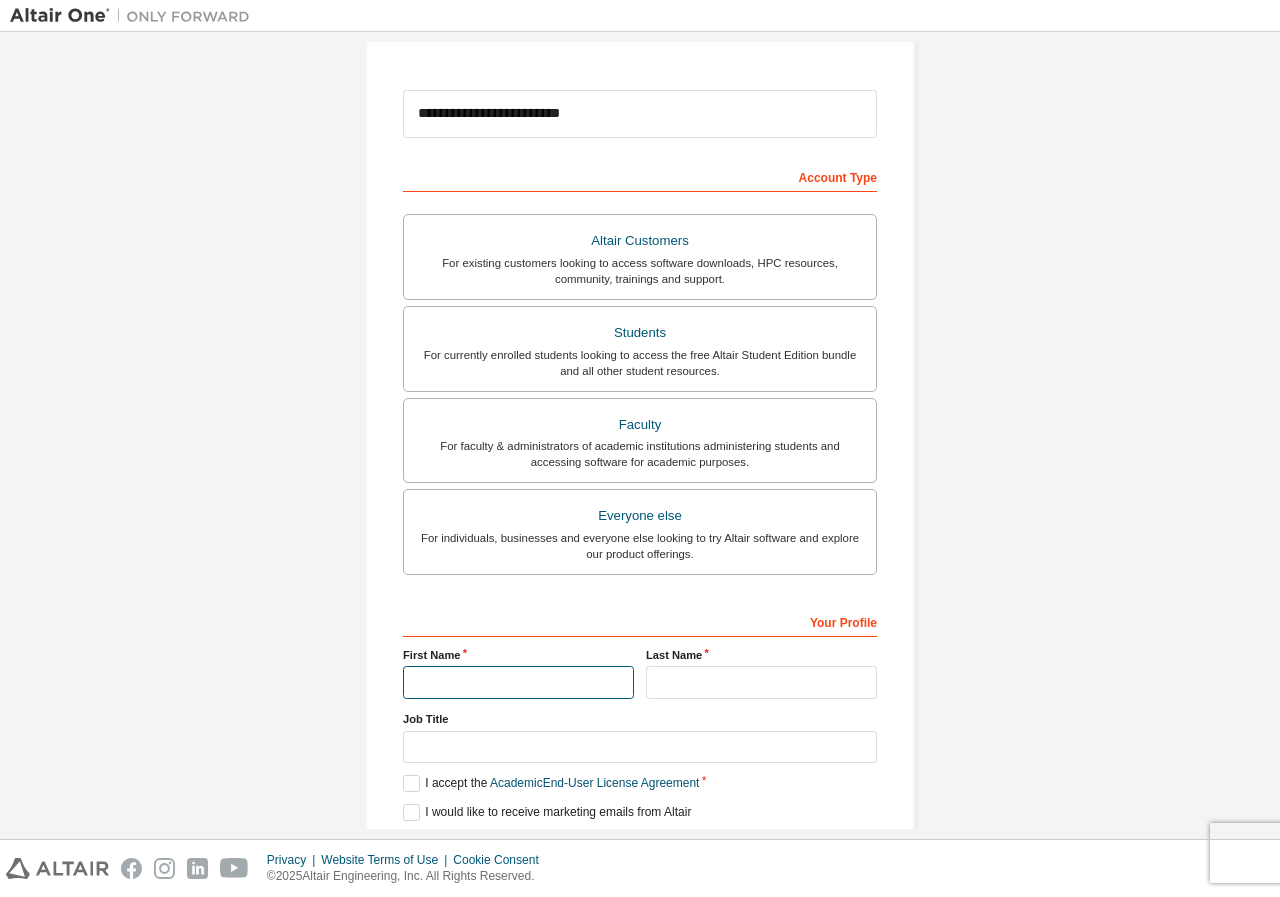 click at bounding box center (518, 682) 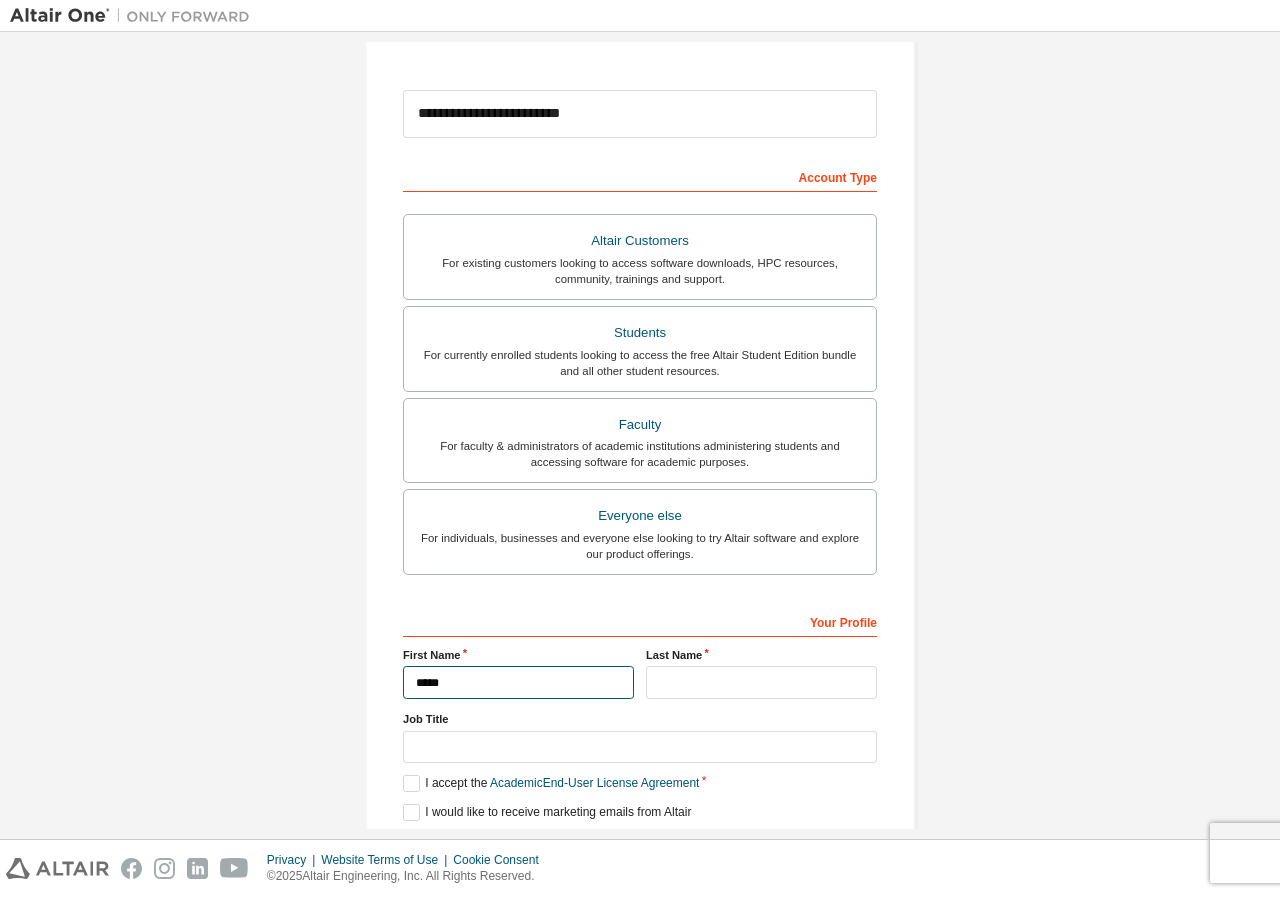 type on "*****" 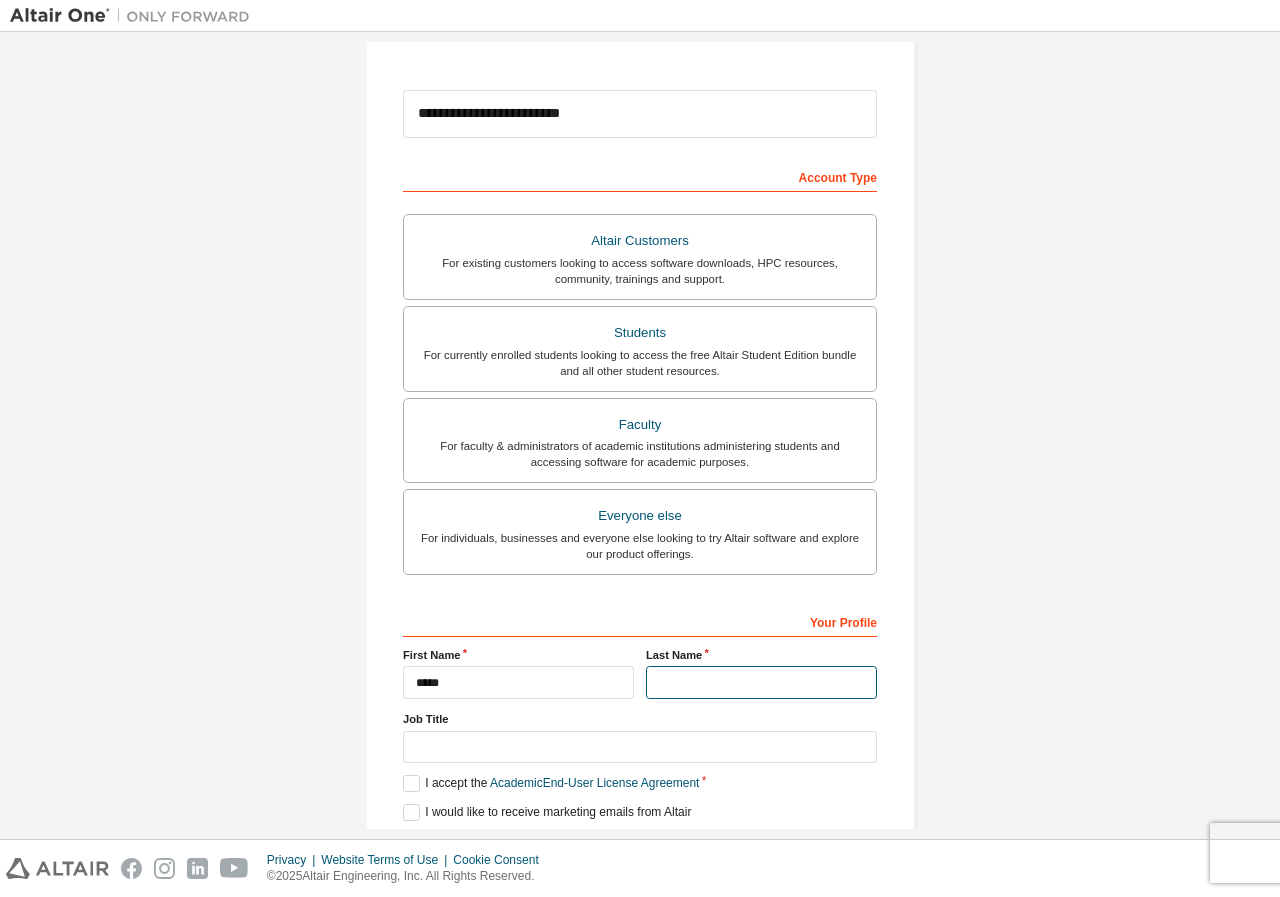 click at bounding box center [761, 682] 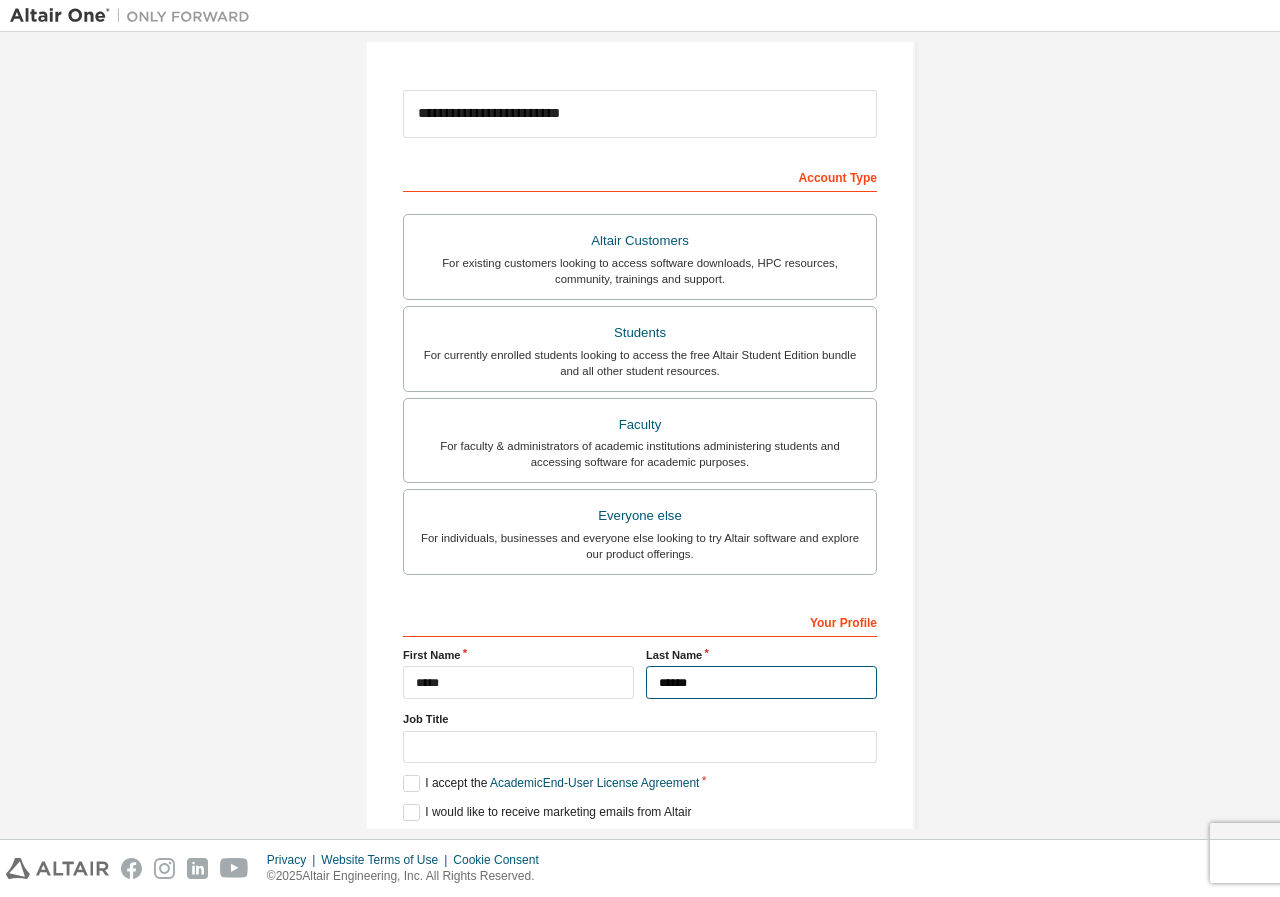 type on "******" 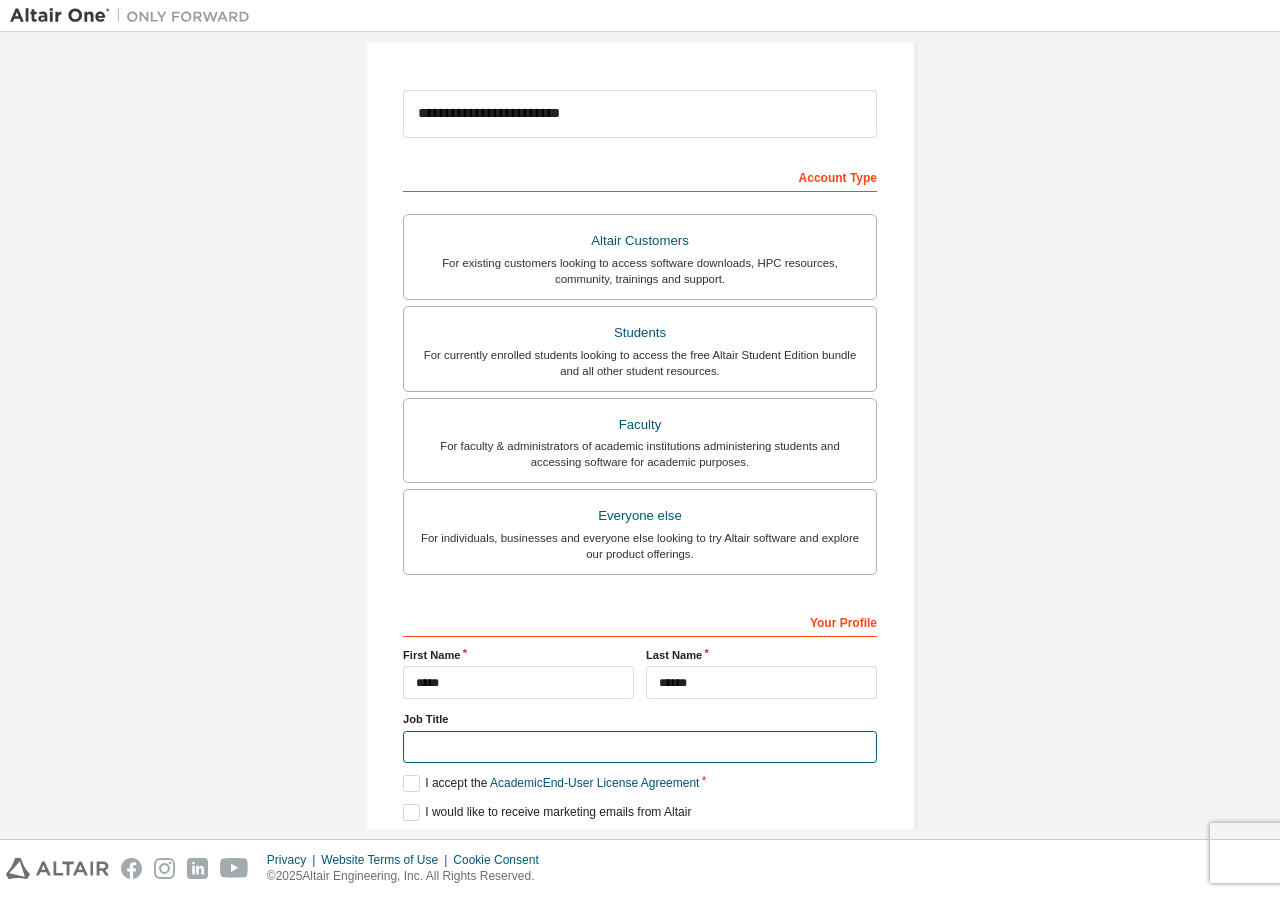 click at bounding box center (640, 747) 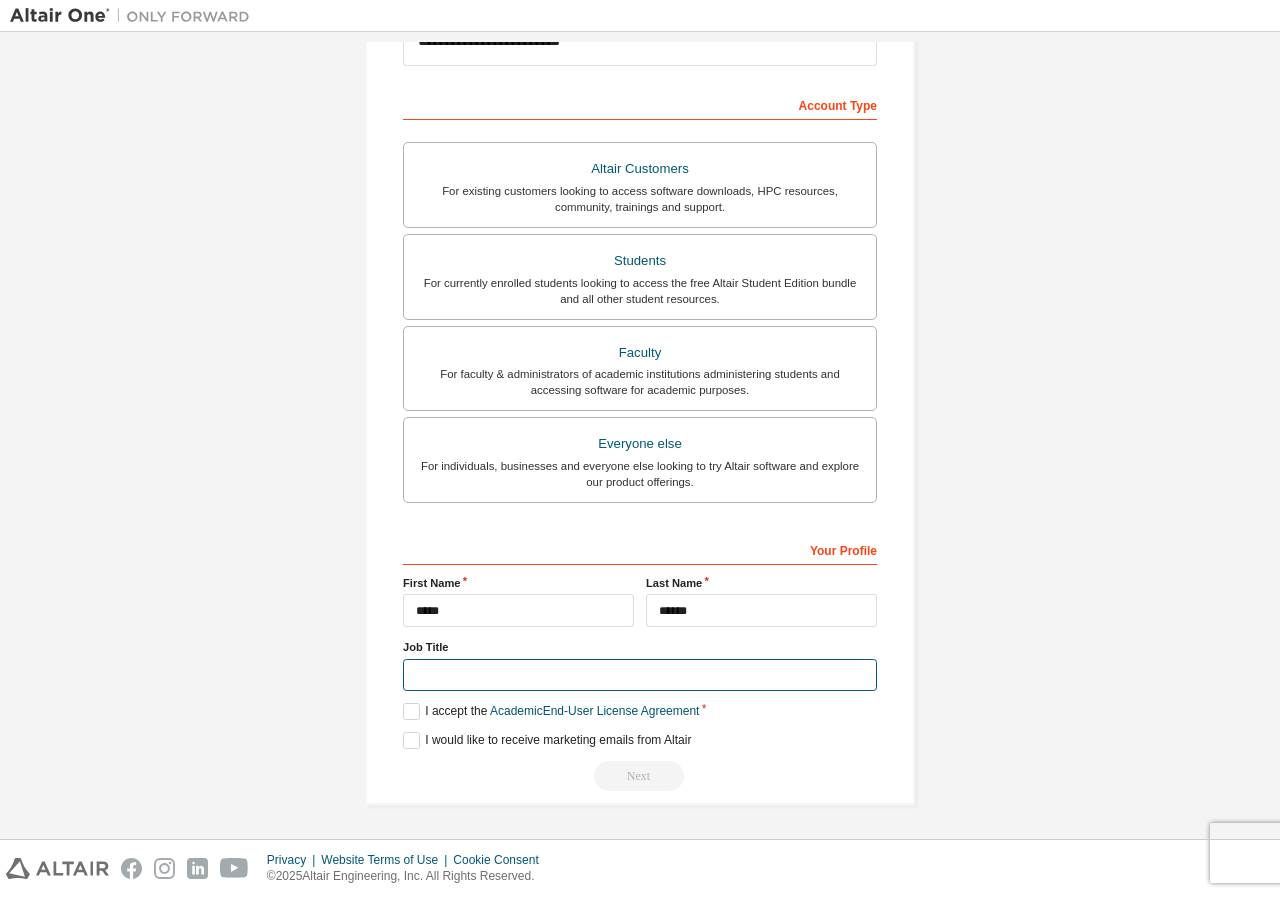 click at bounding box center [640, 675] 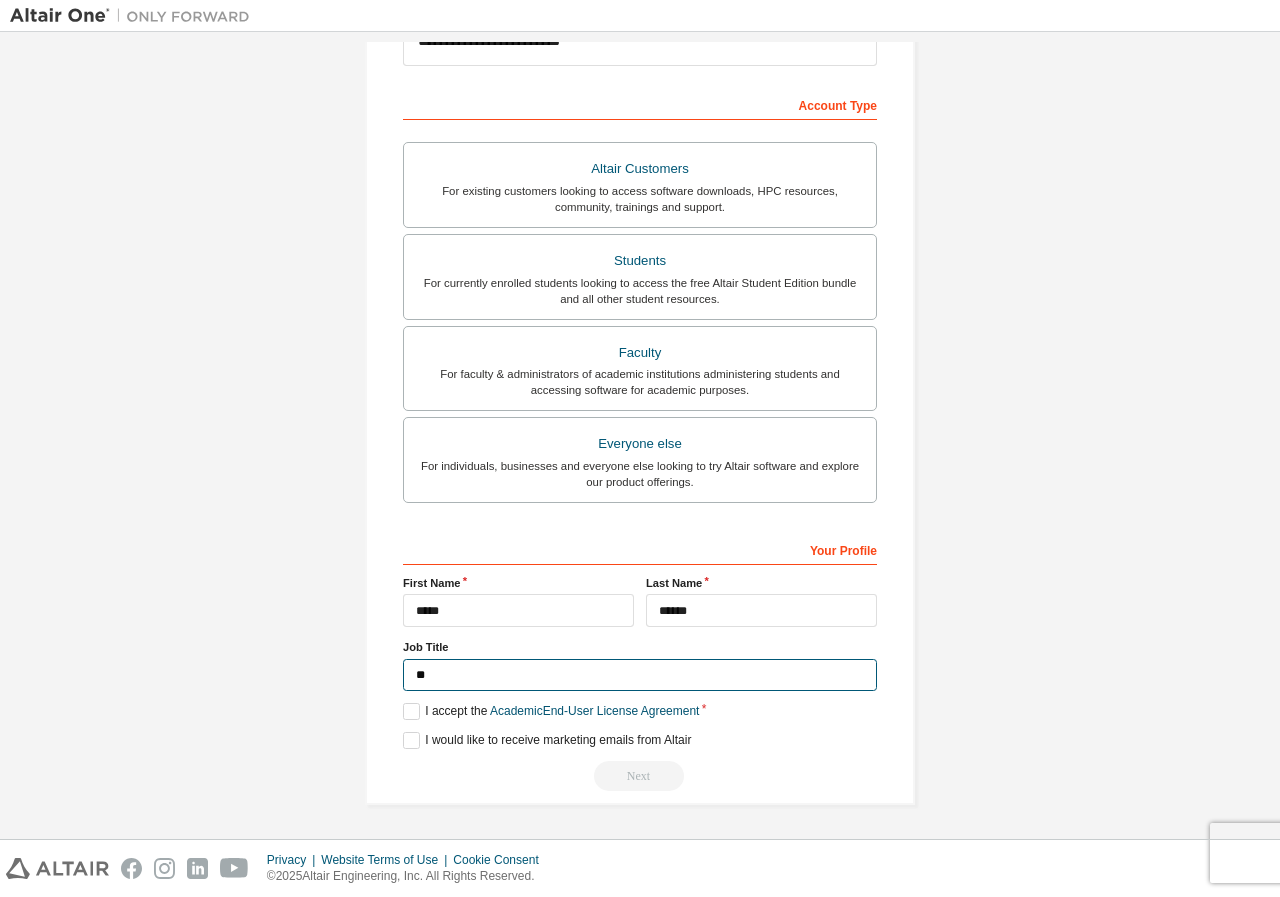 scroll, scrollTop: 0, scrollLeft: 0, axis: both 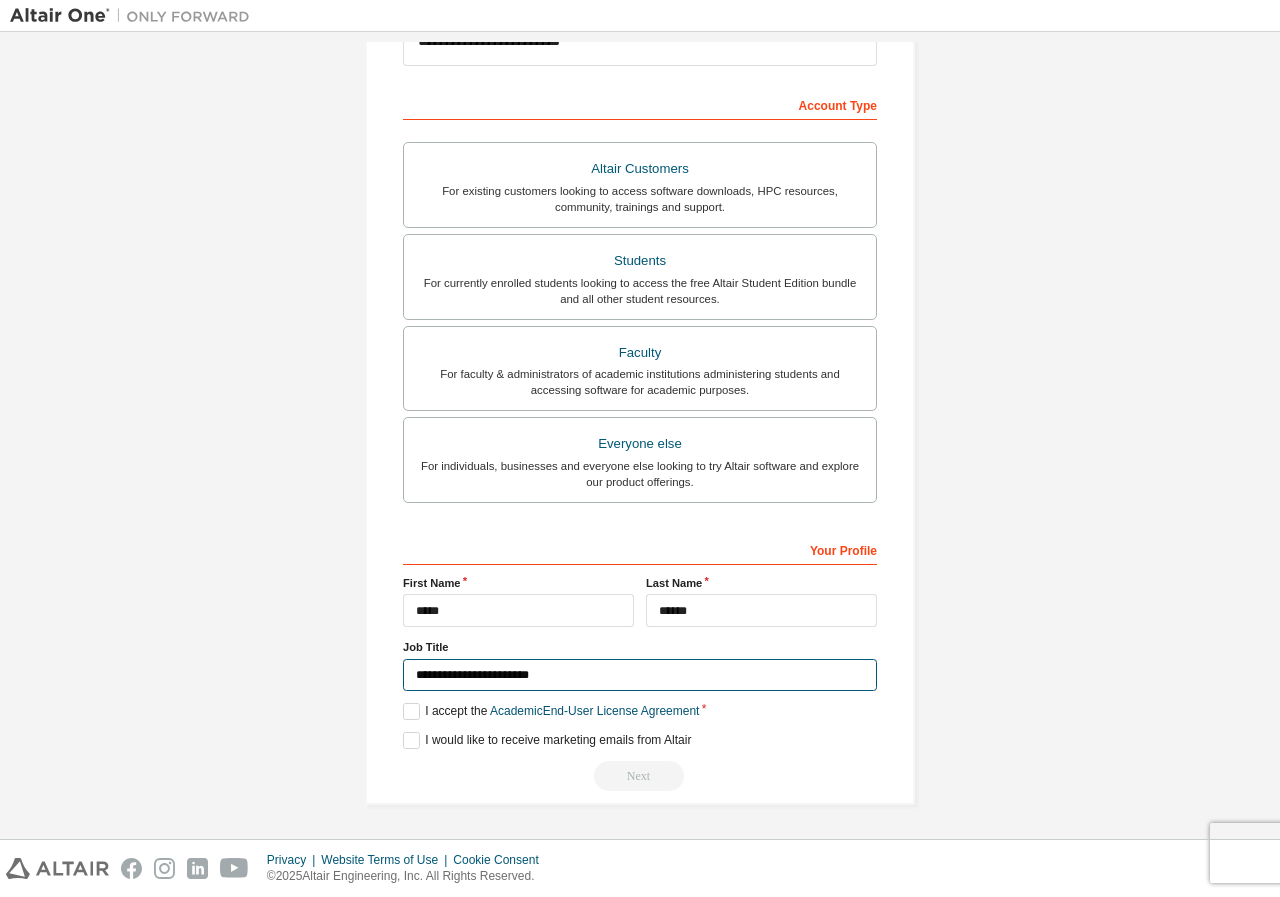 drag, startPoint x: 585, startPoint y: 680, endPoint x: 289, endPoint y: 674, distance: 296.0608 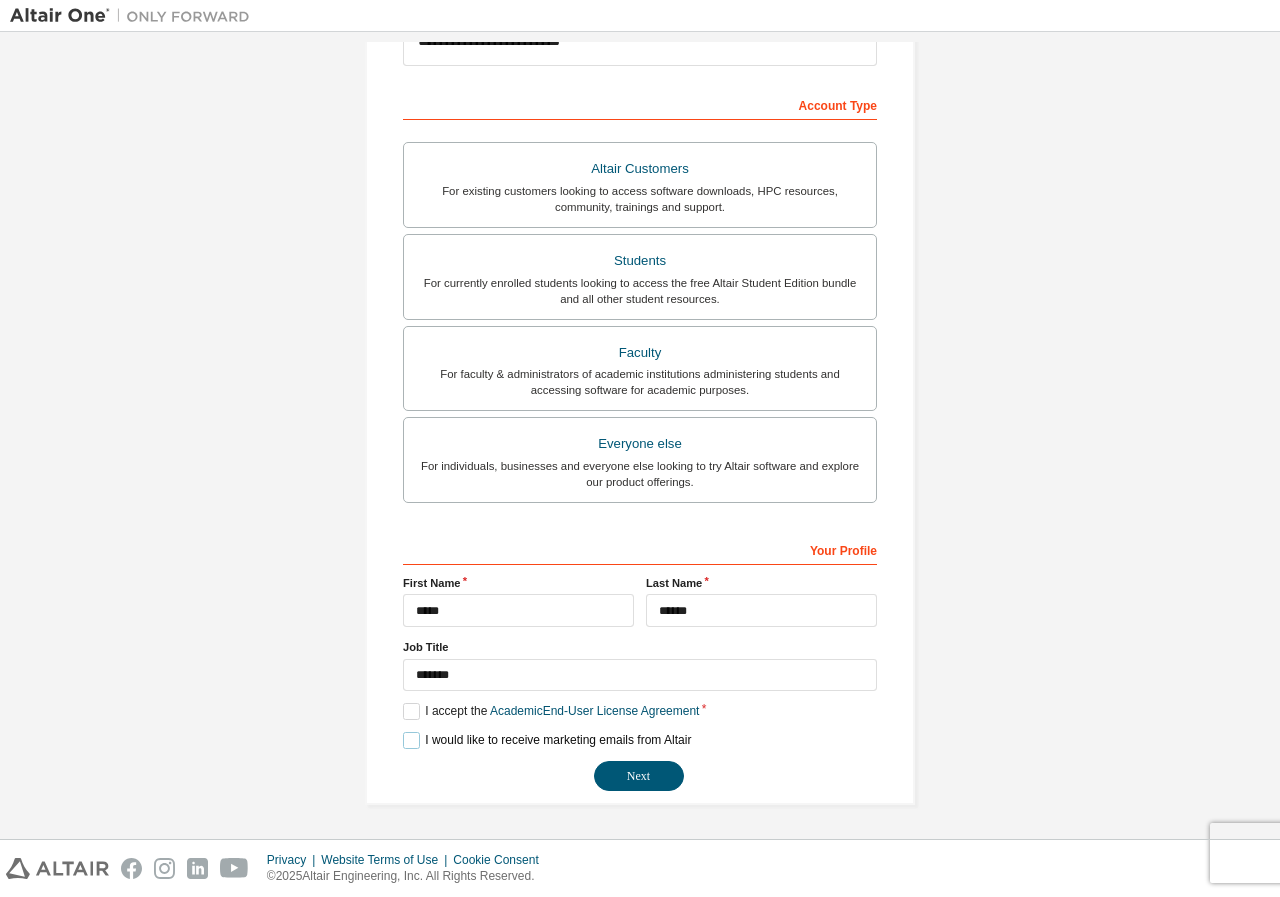 click on "I would like to receive marketing emails from Altair" at bounding box center [547, 740] 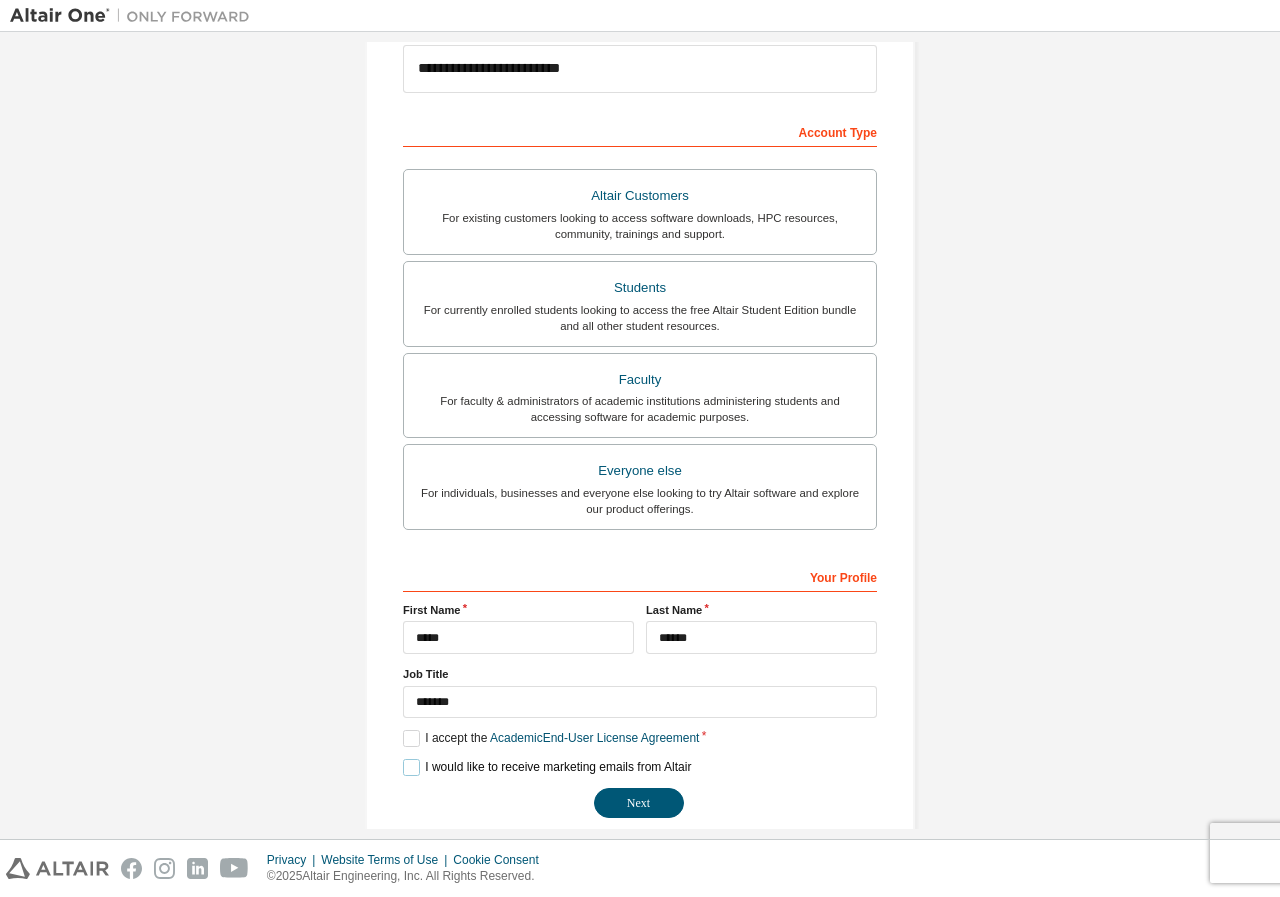 scroll, scrollTop: 272, scrollLeft: 0, axis: vertical 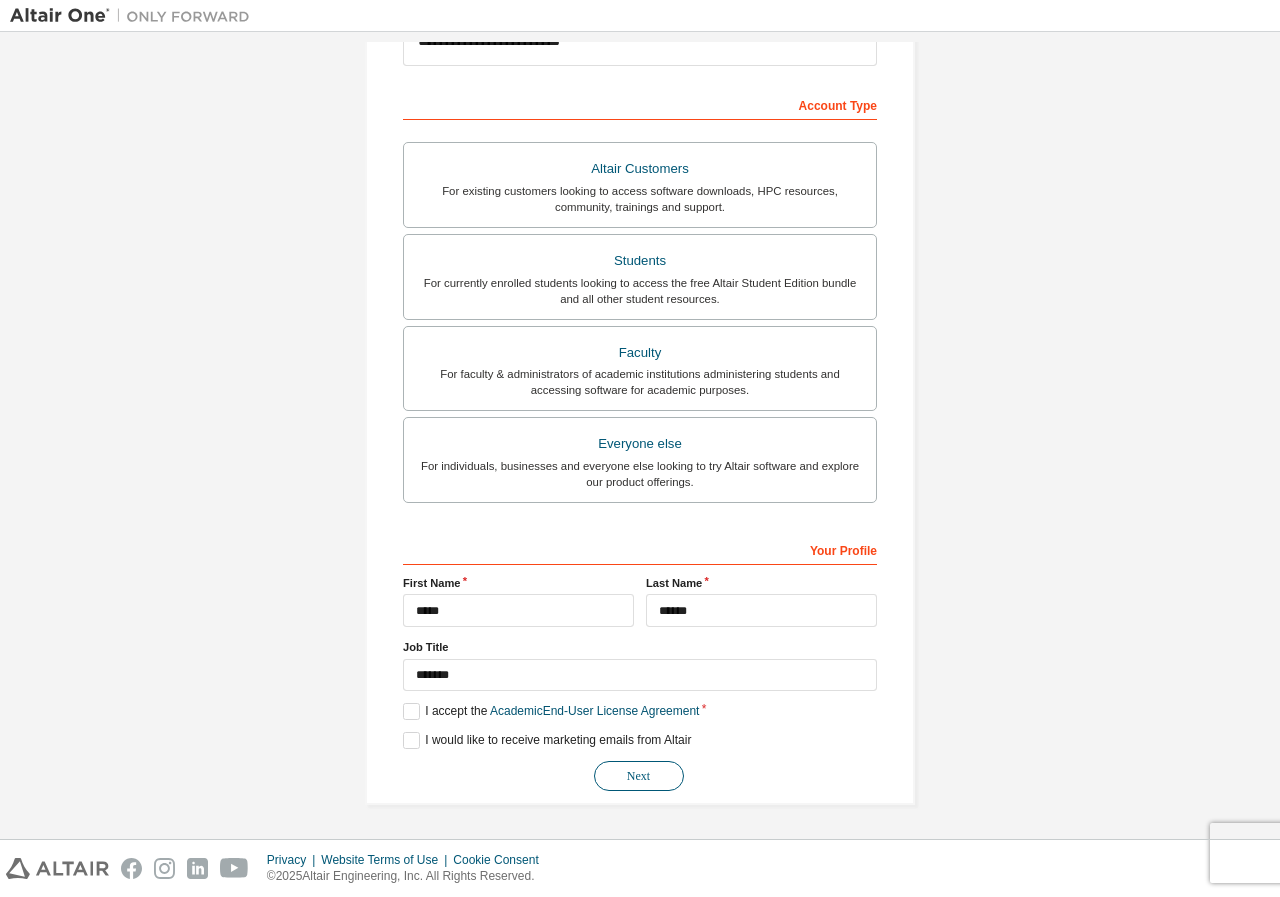 click on "Next" at bounding box center (639, 776) 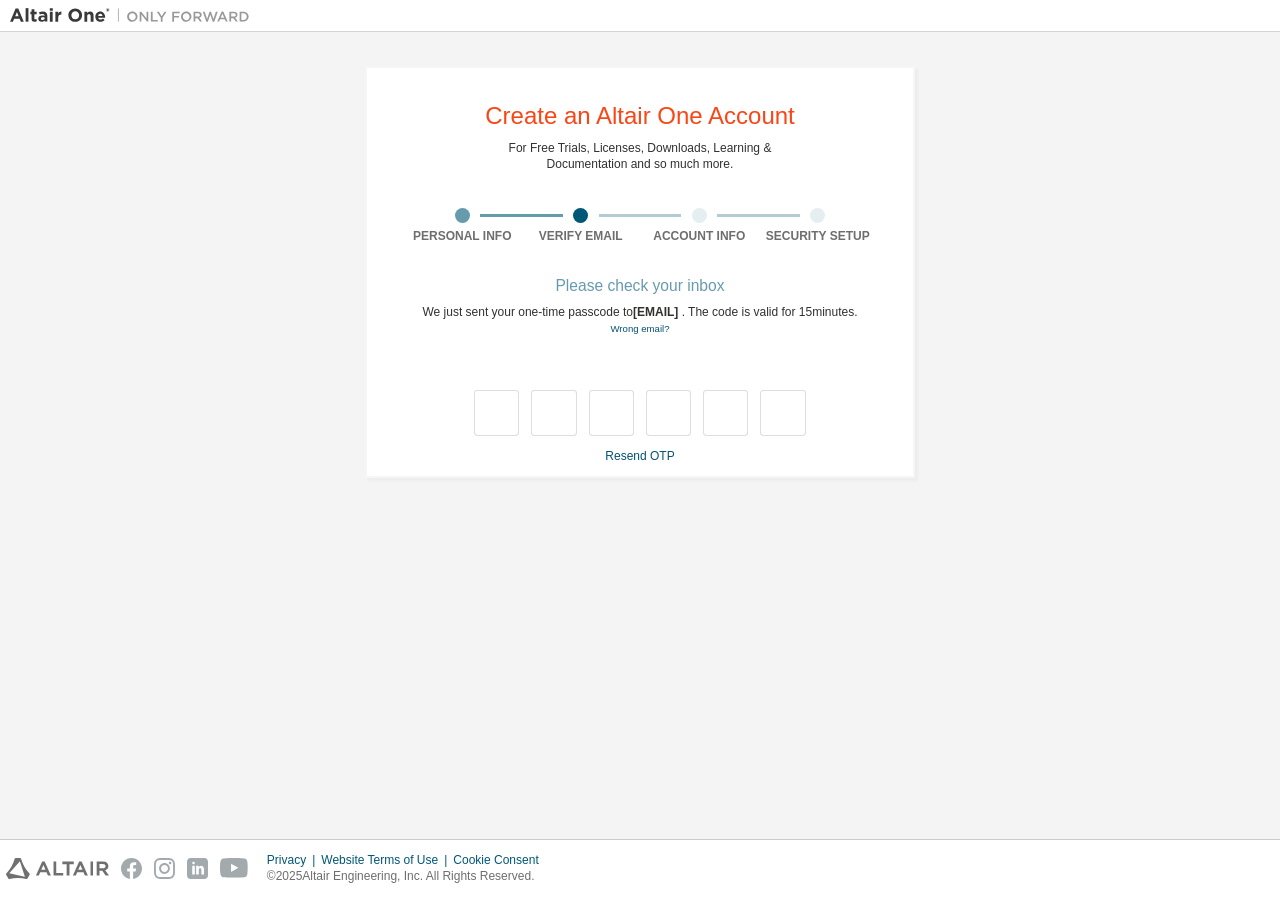 scroll, scrollTop: 0, scrollLeft: 0, axis: both 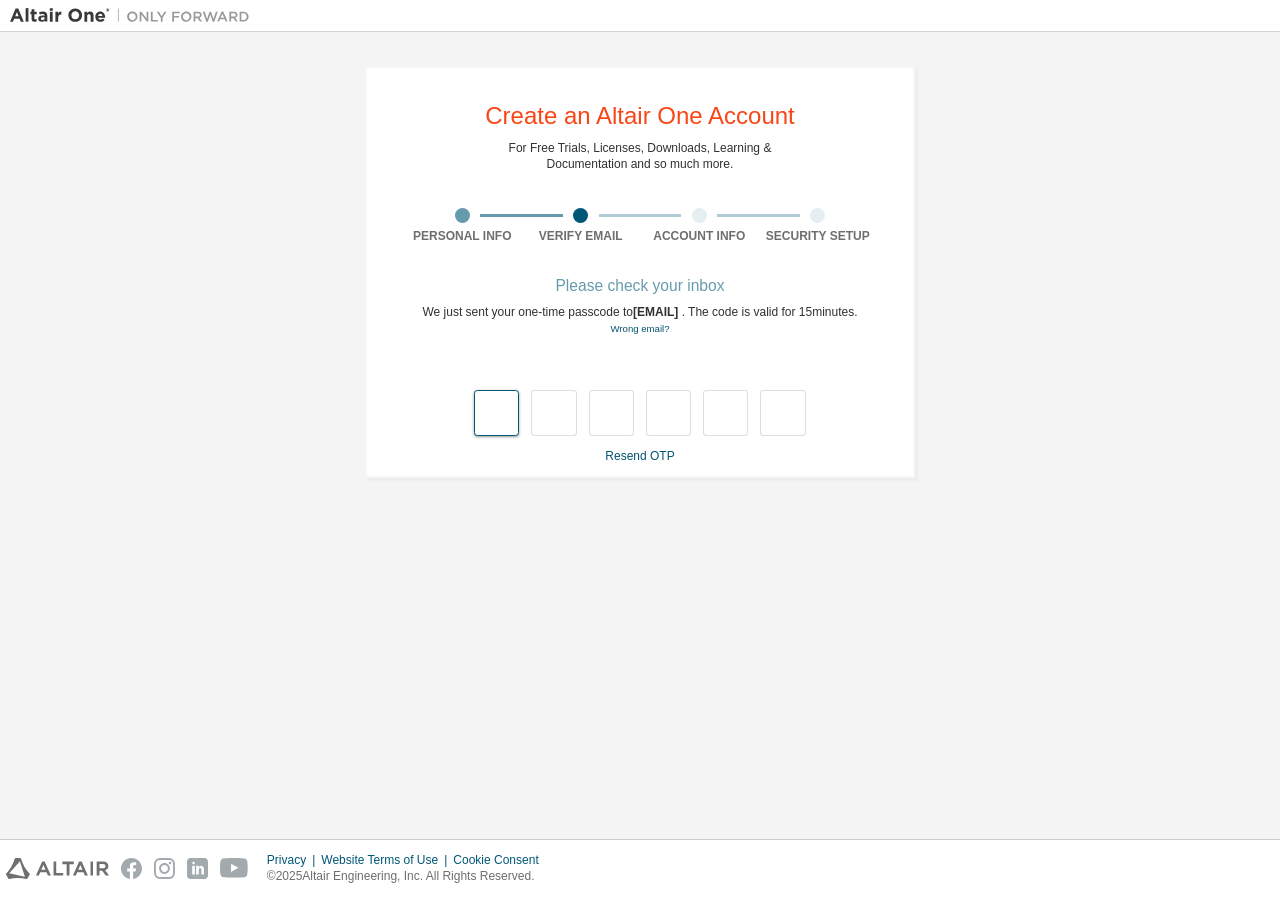 click at bounding box center (496, 413) 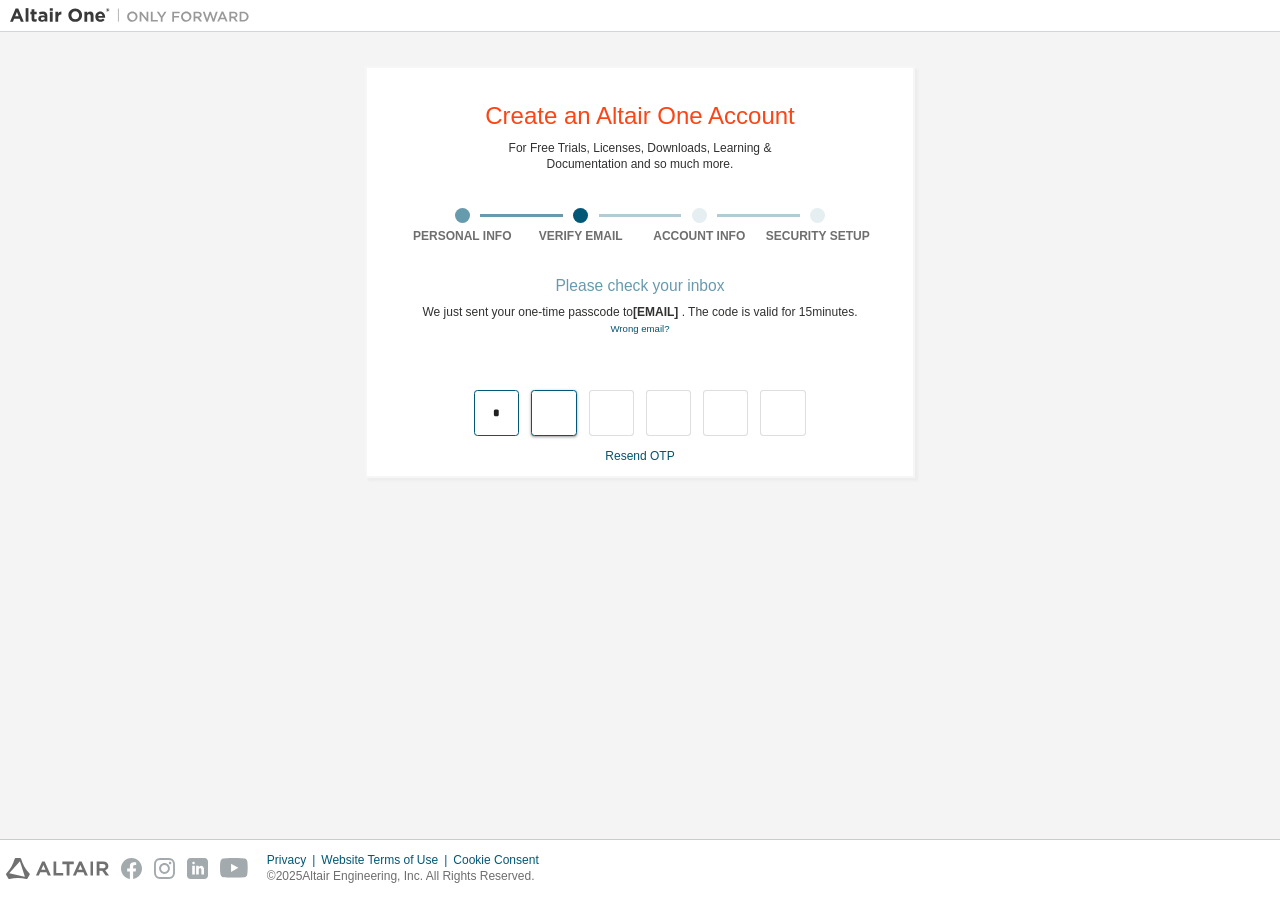 type on "*" 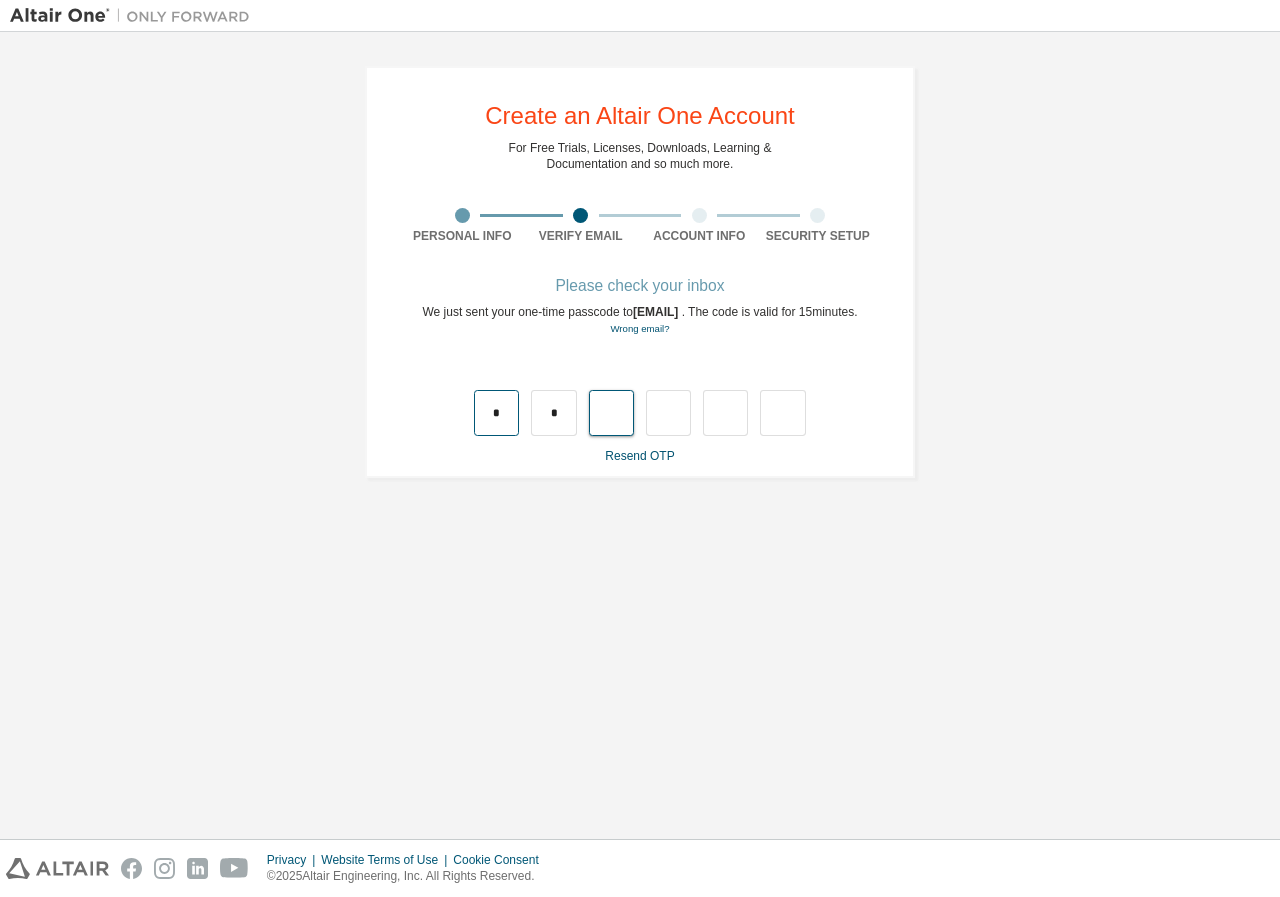 type on "*" 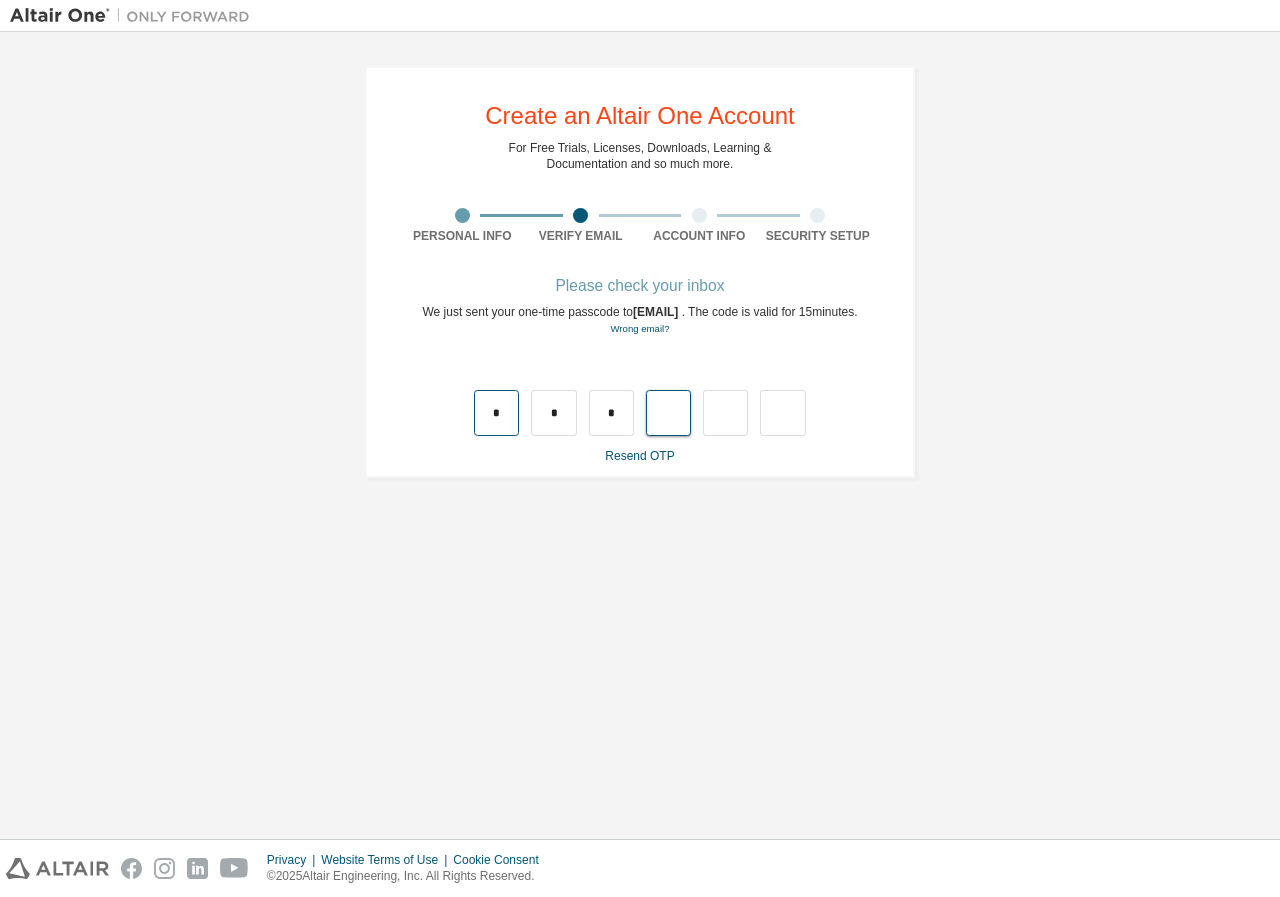 type on "*" 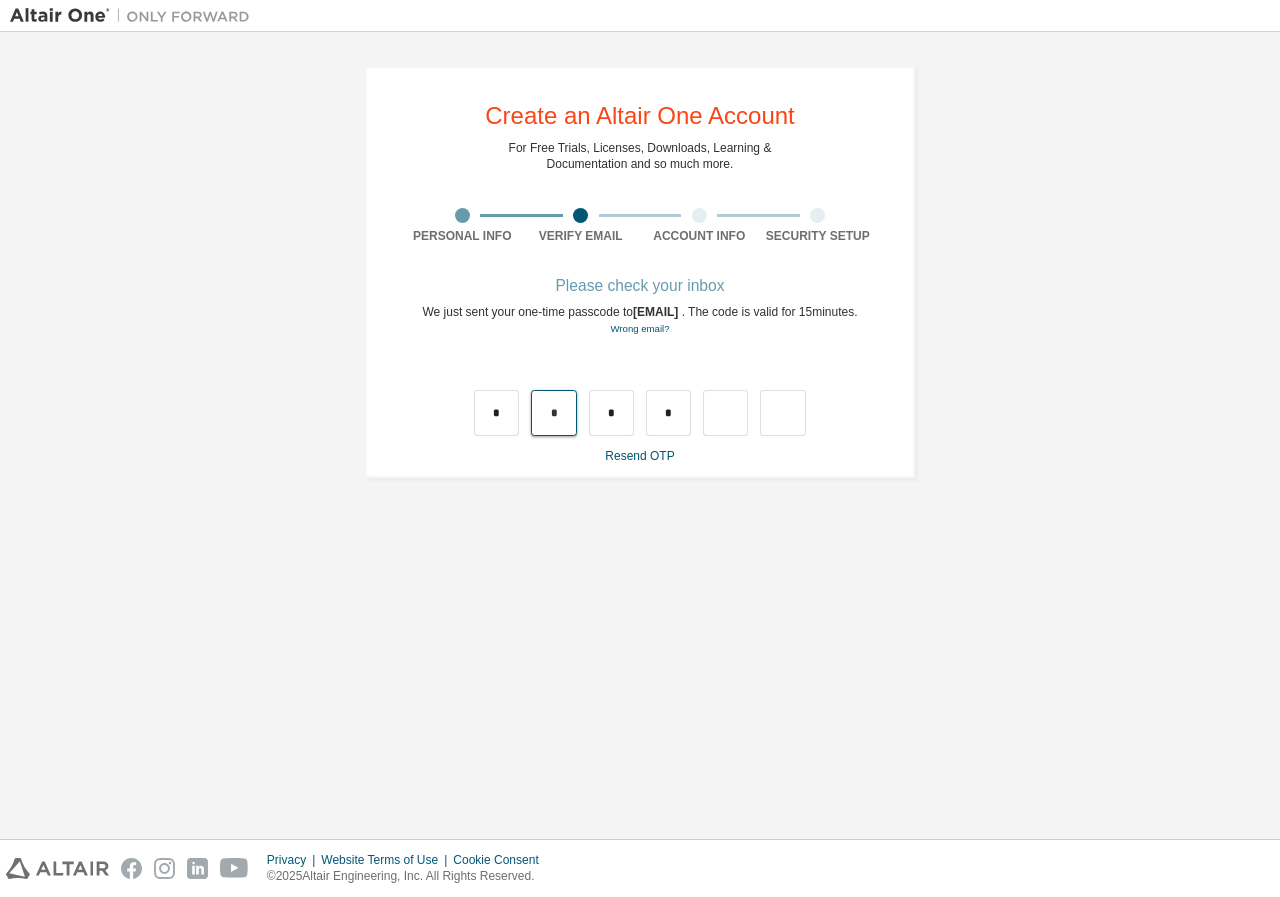 click on "*" at bounding box center [553, 413] 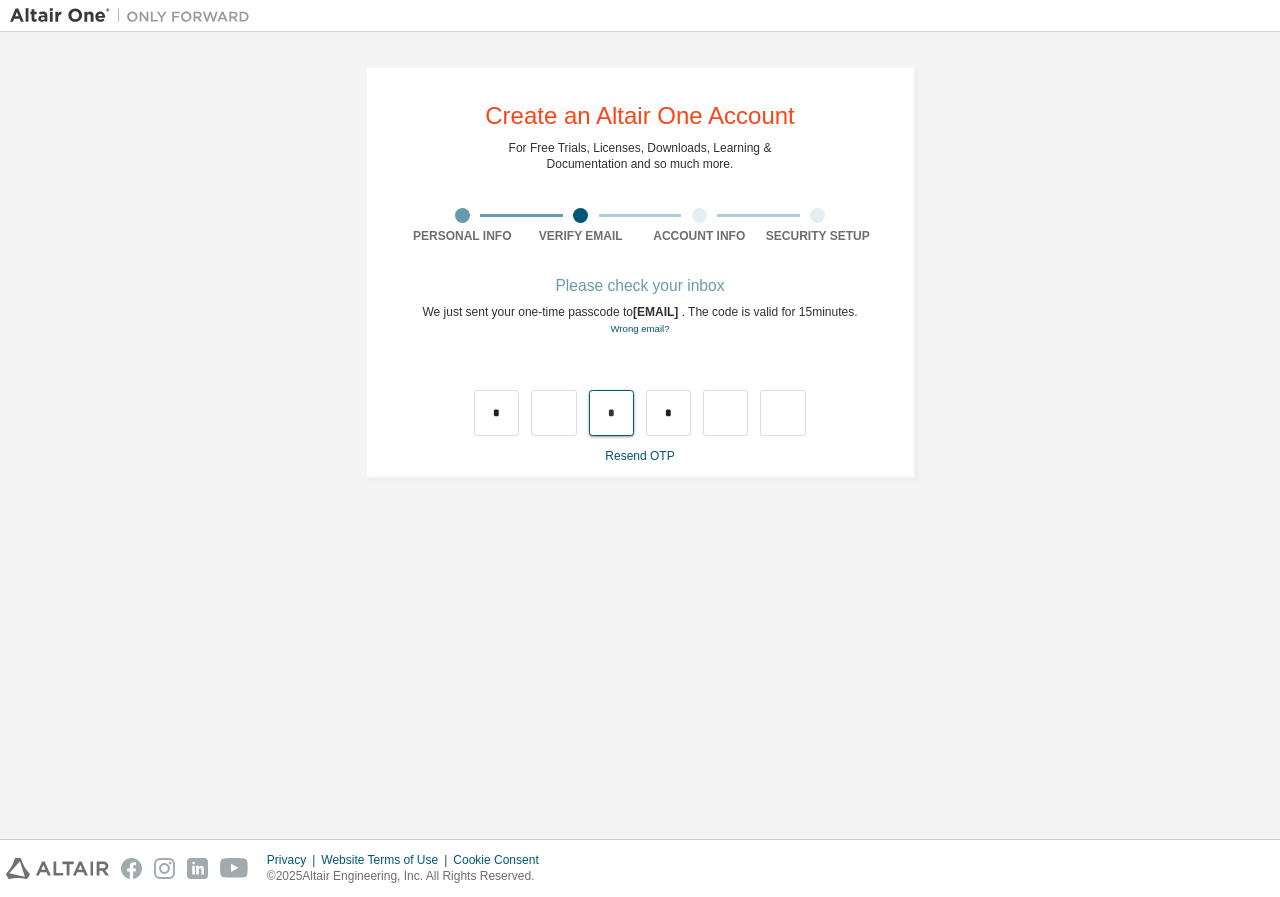 click on "*" at bounding box center [611, 413] 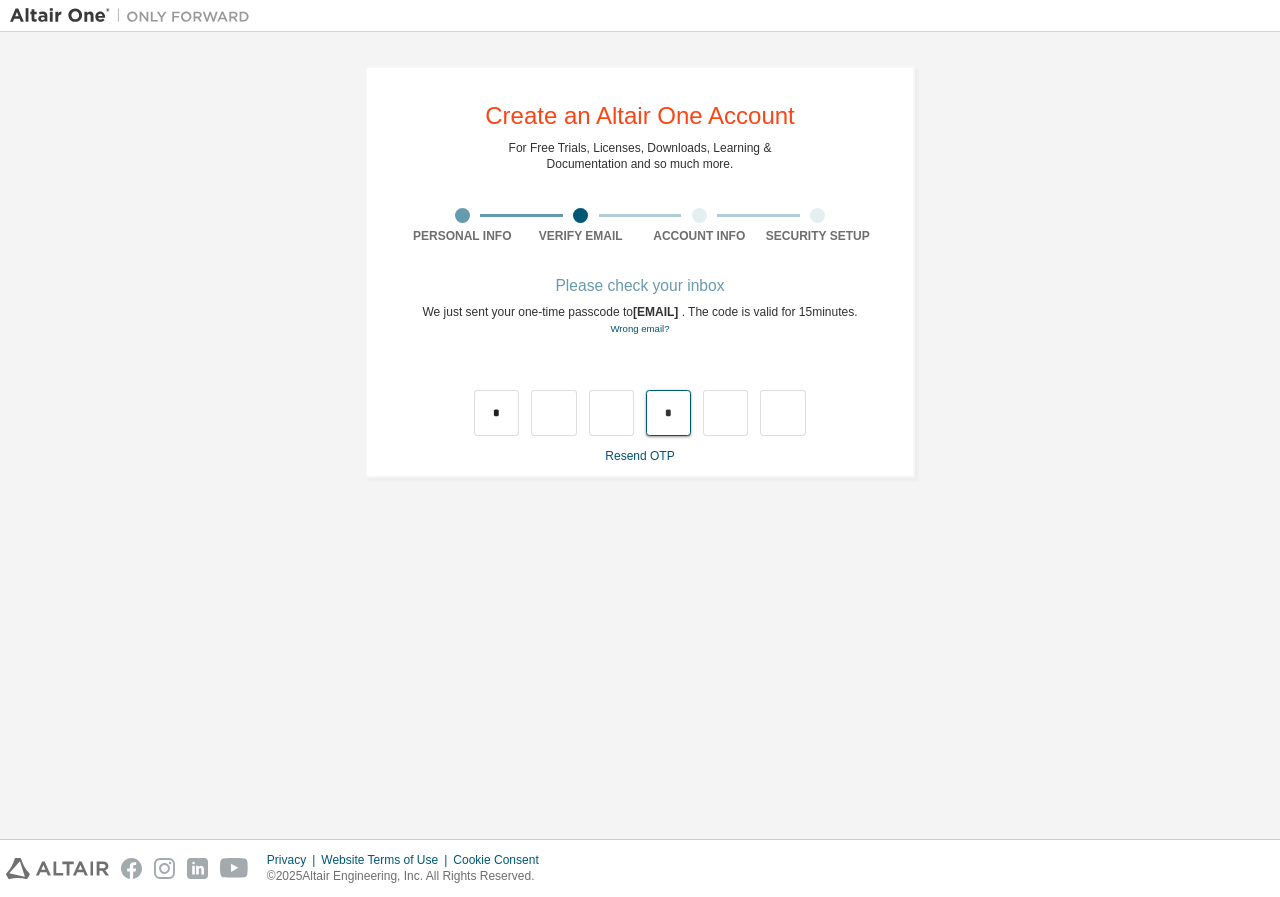 click on "*" at bounding box center (668, 413) 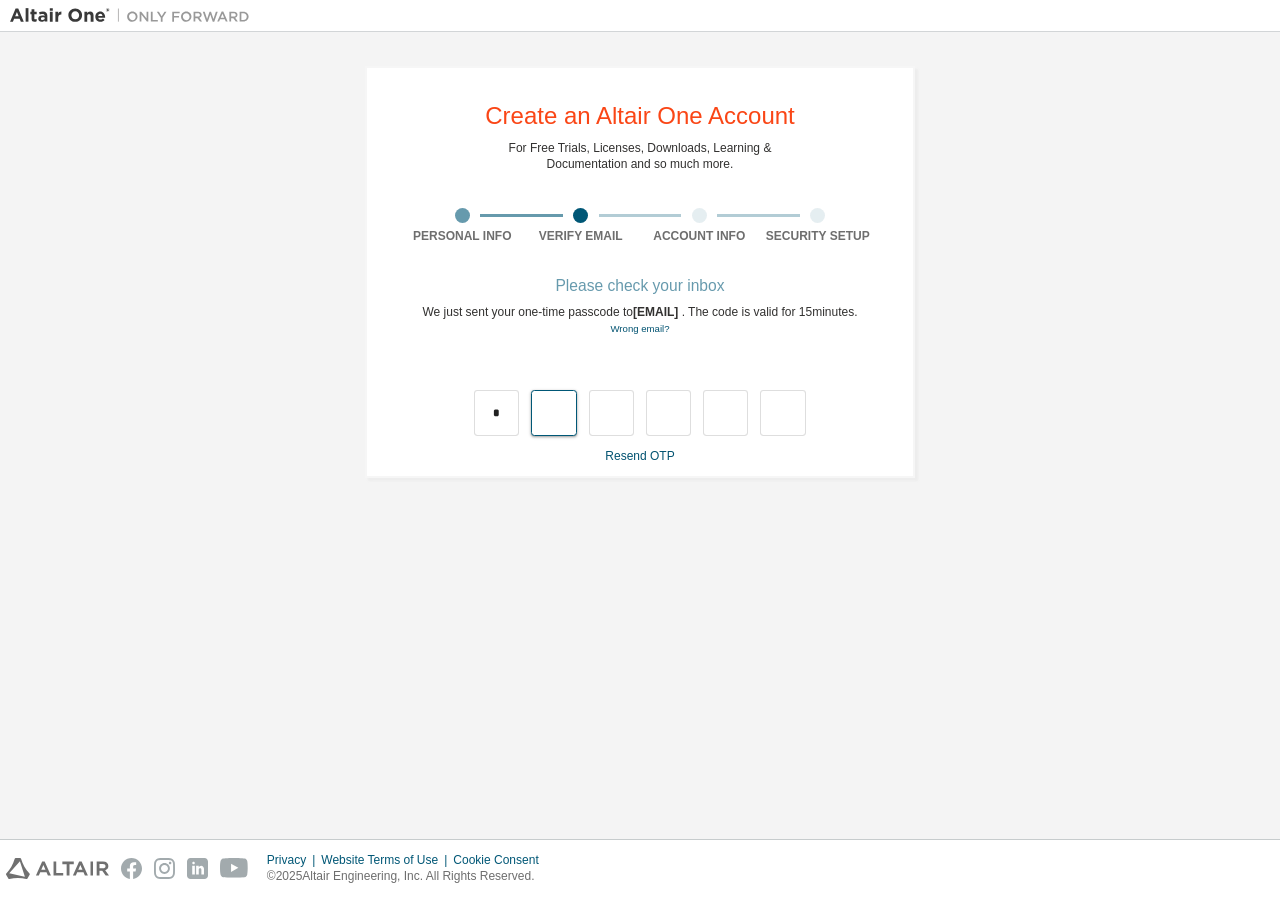 click at bounding box center (553, 413) 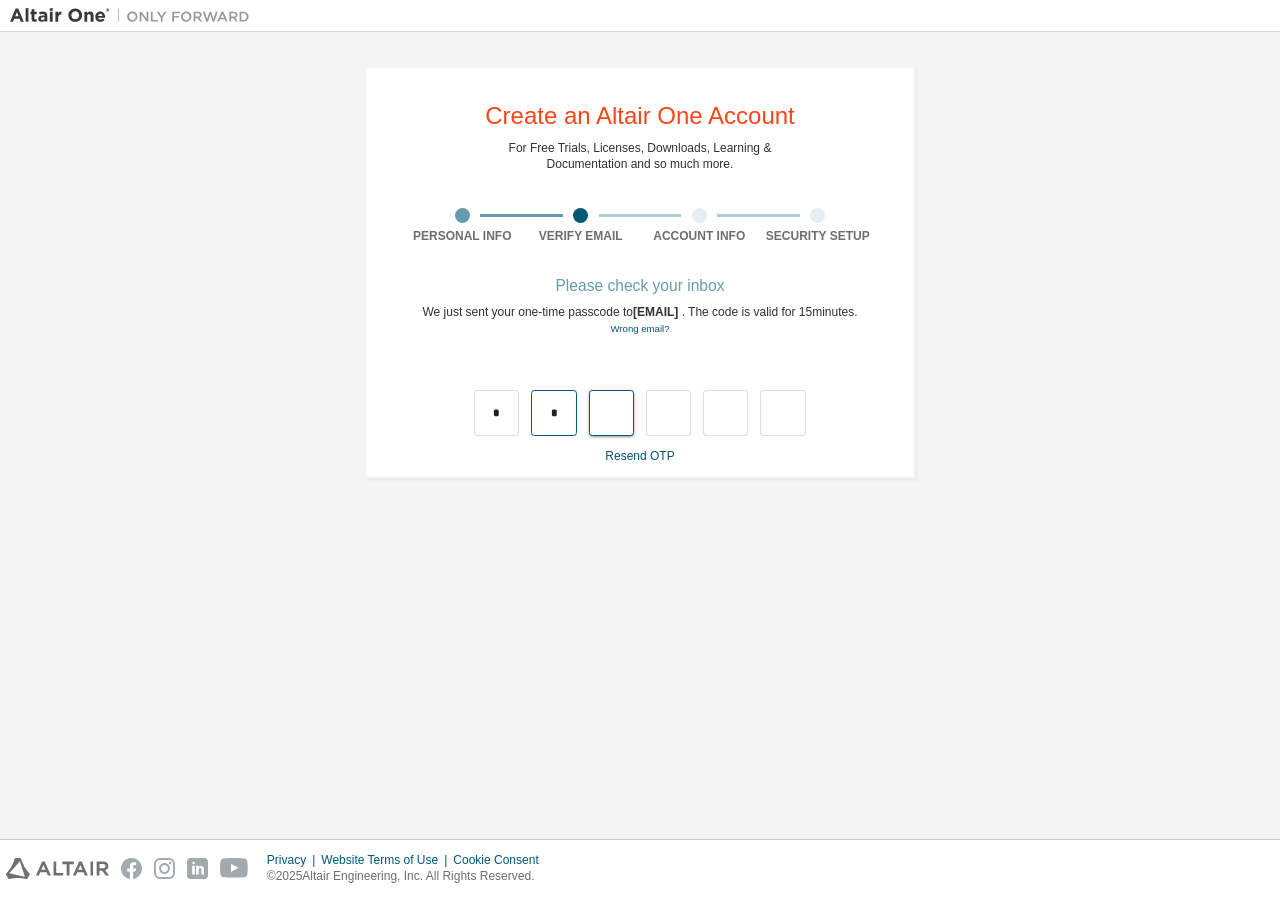 type on "*" 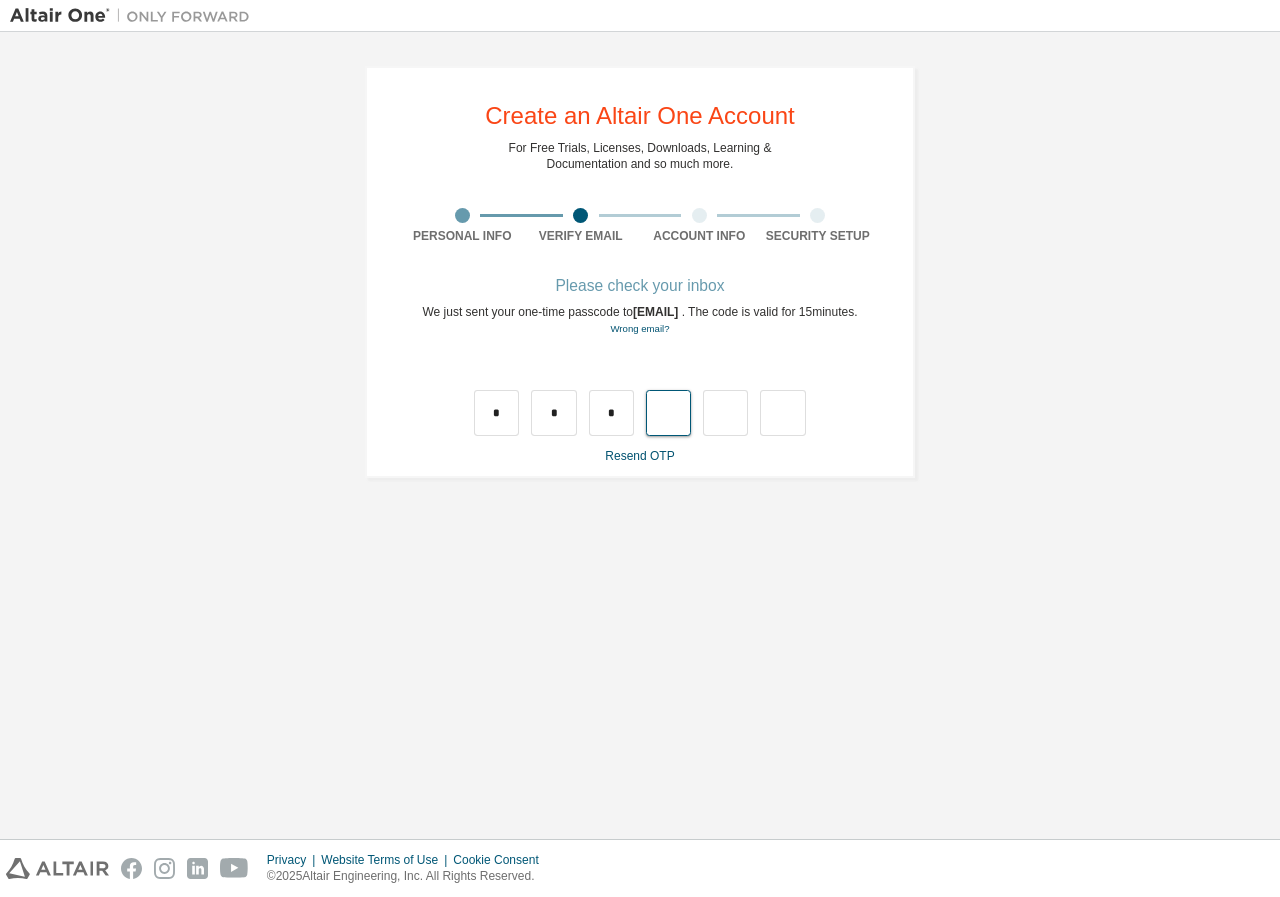 type on "*" 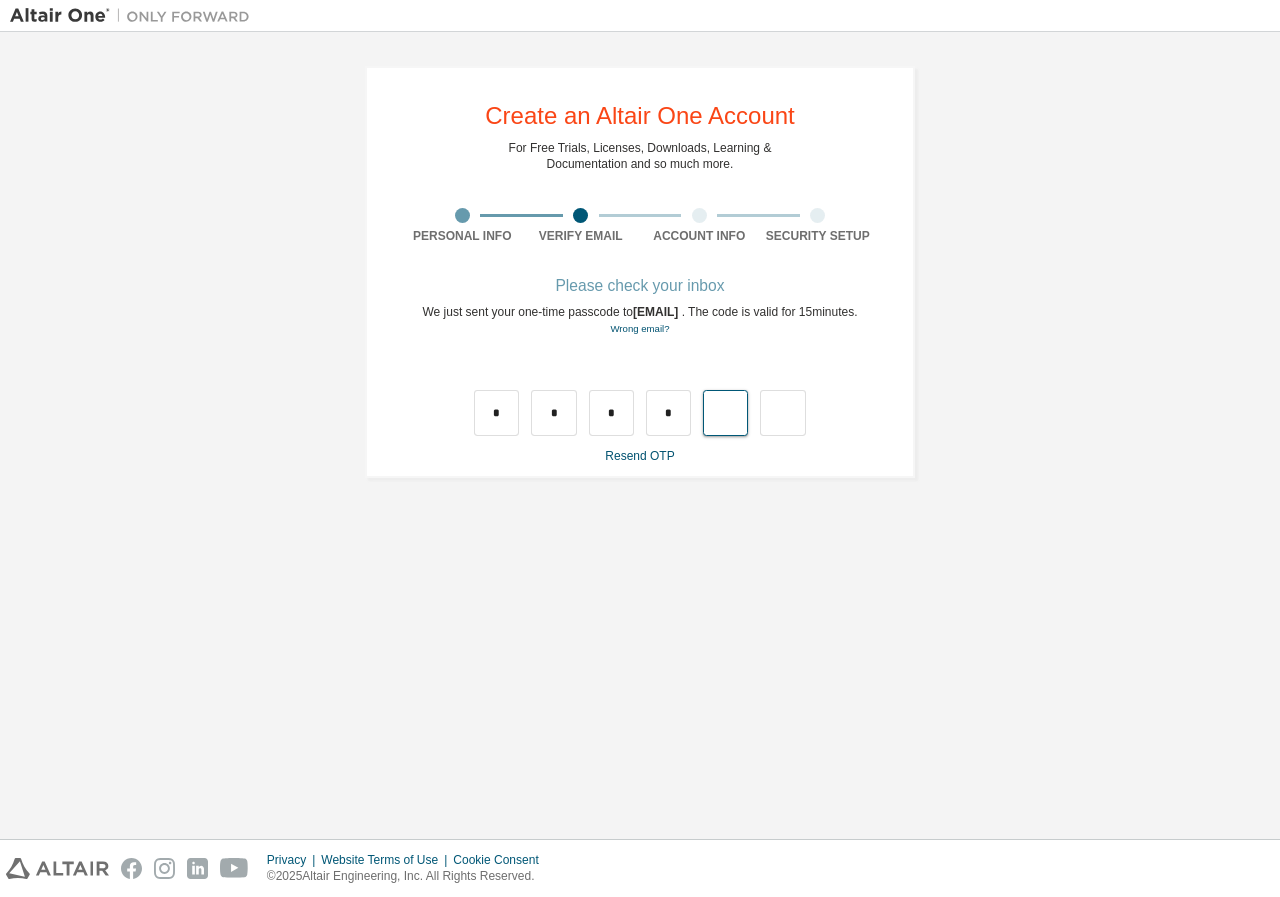 type on "*" 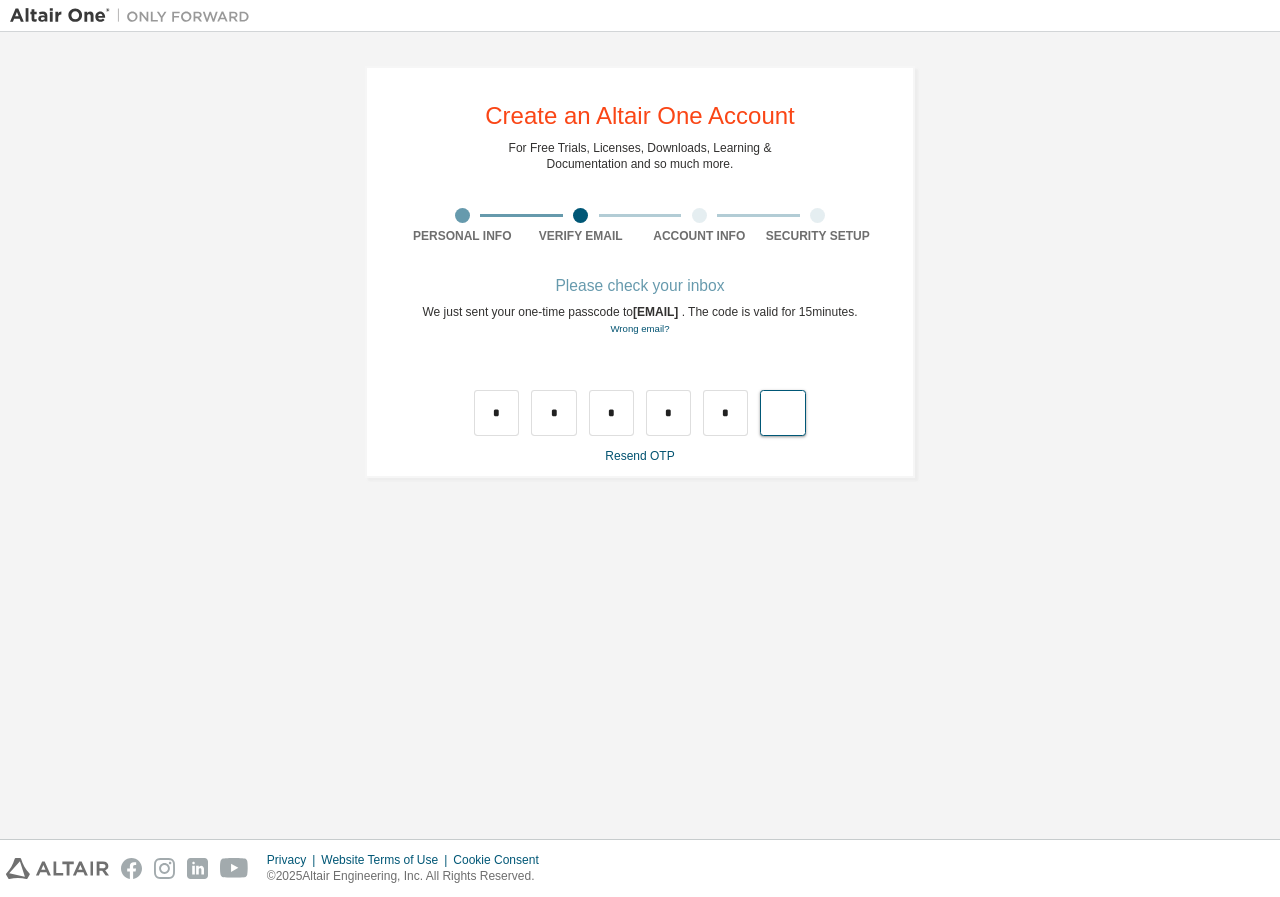 type on "*" 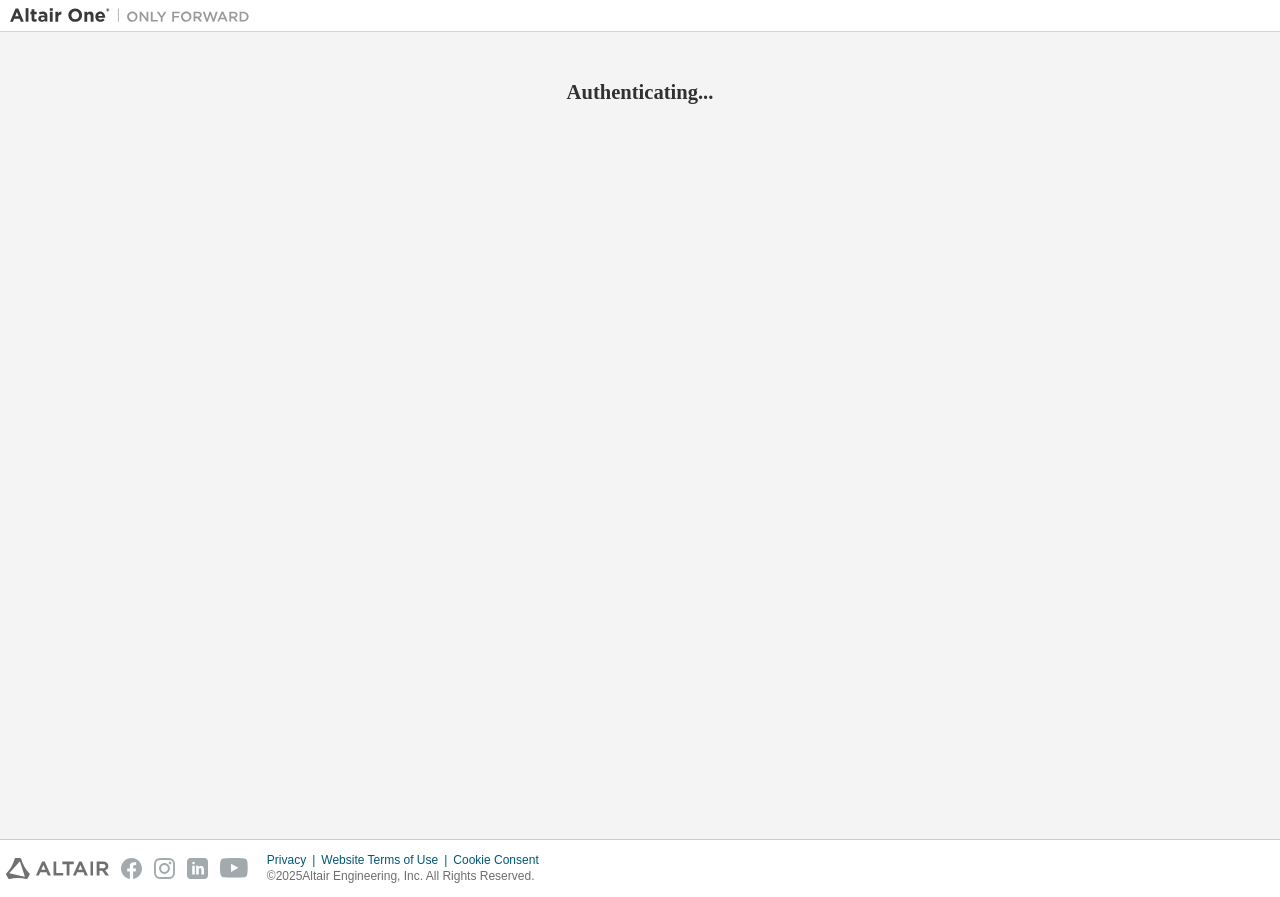 scroll, scrollTop: 0, scrollLeft: 0, axis: both 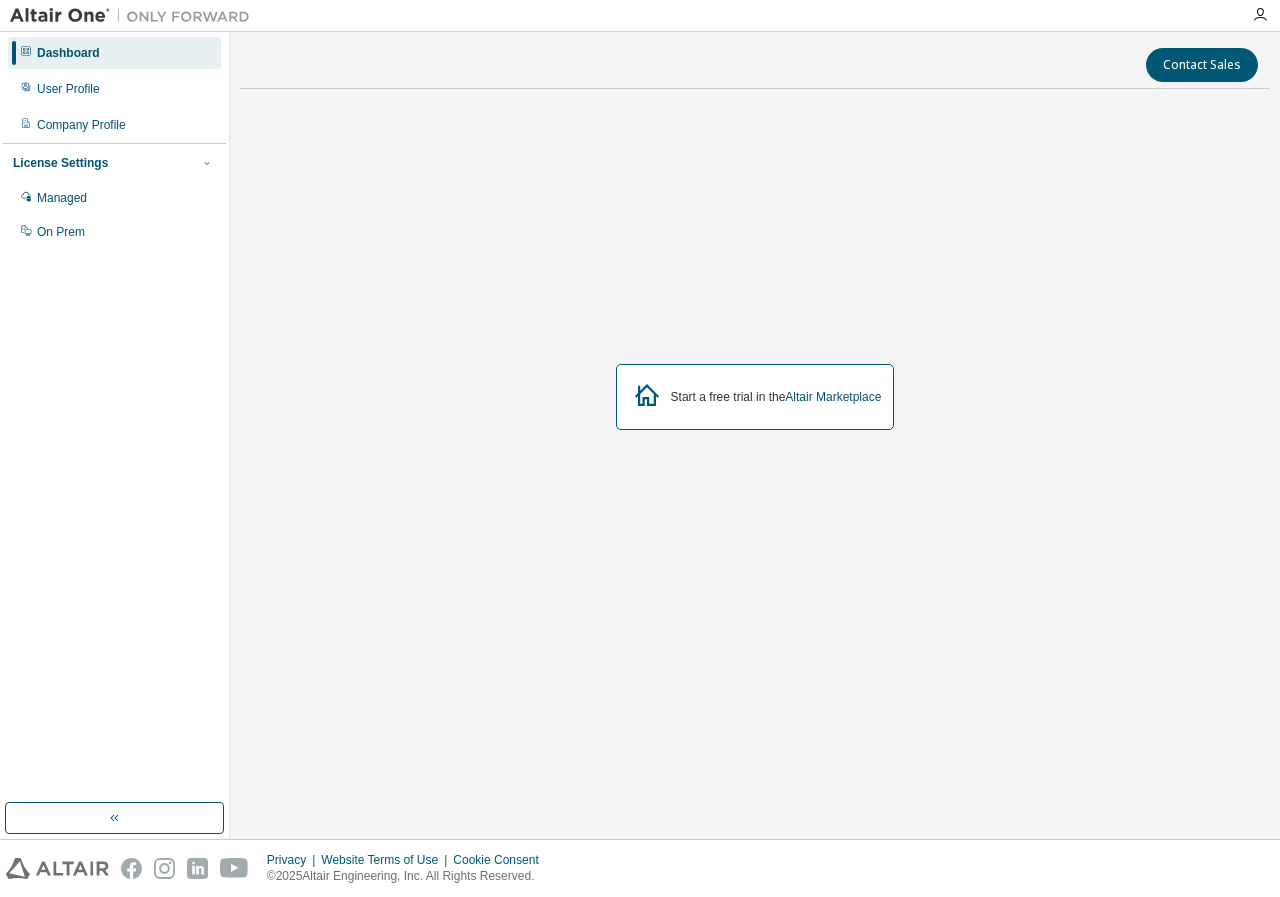 click on "Start a free trial in the  Altair Marketplace" at bounding box center [755, 396] 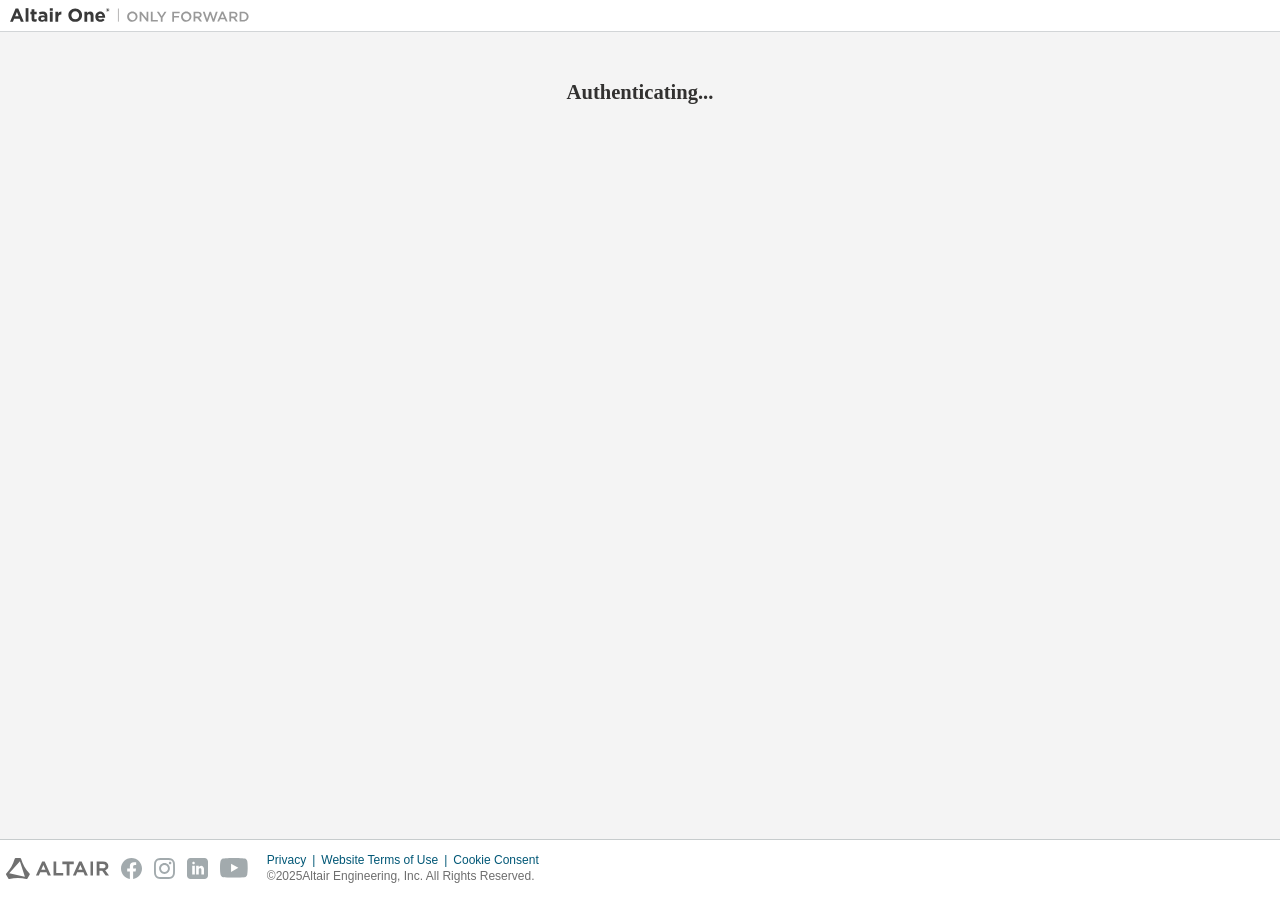 scroll, scrollTop: 0, scrollLeft: 0, axis: both 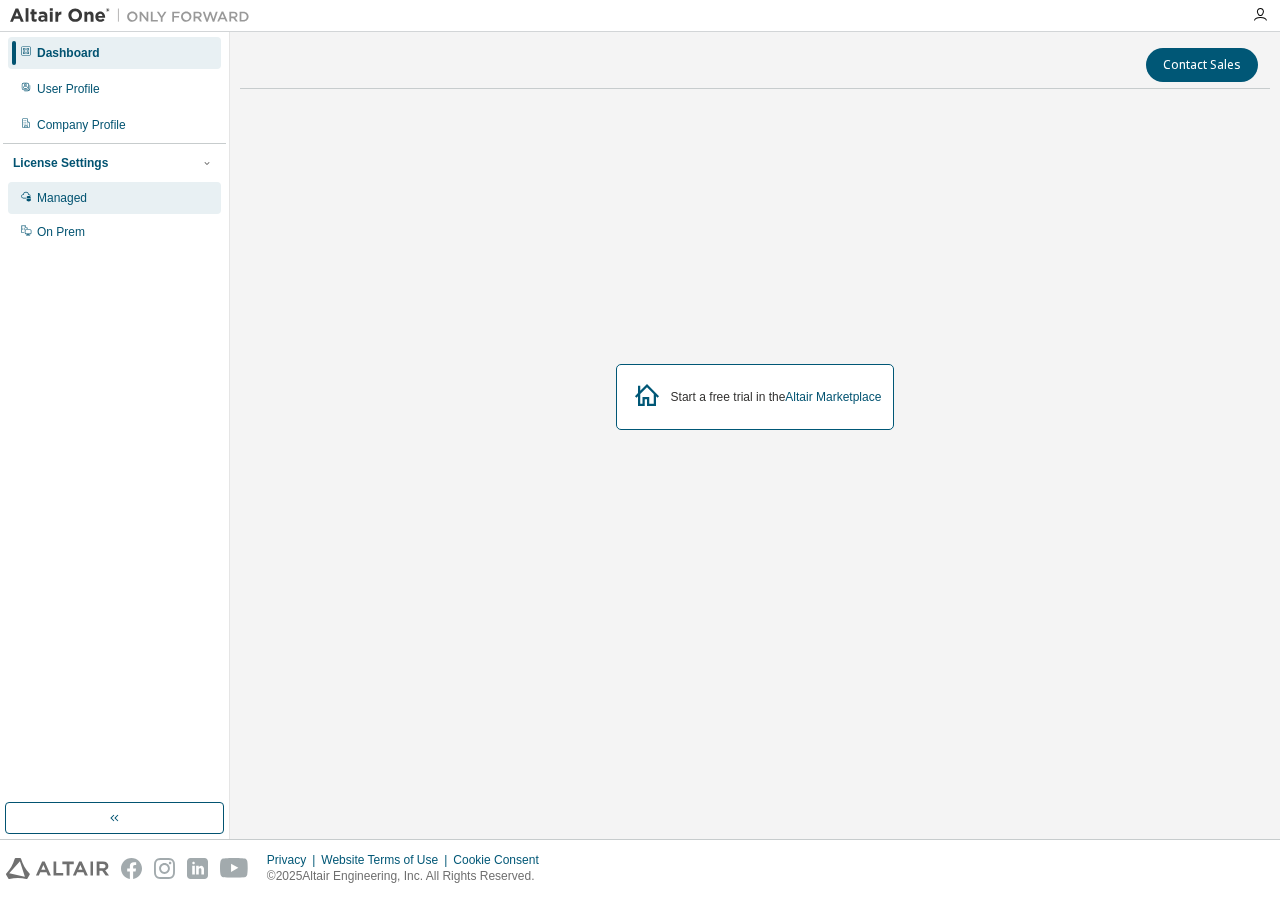 click on "Managed" at bounding box center [114, 198] 